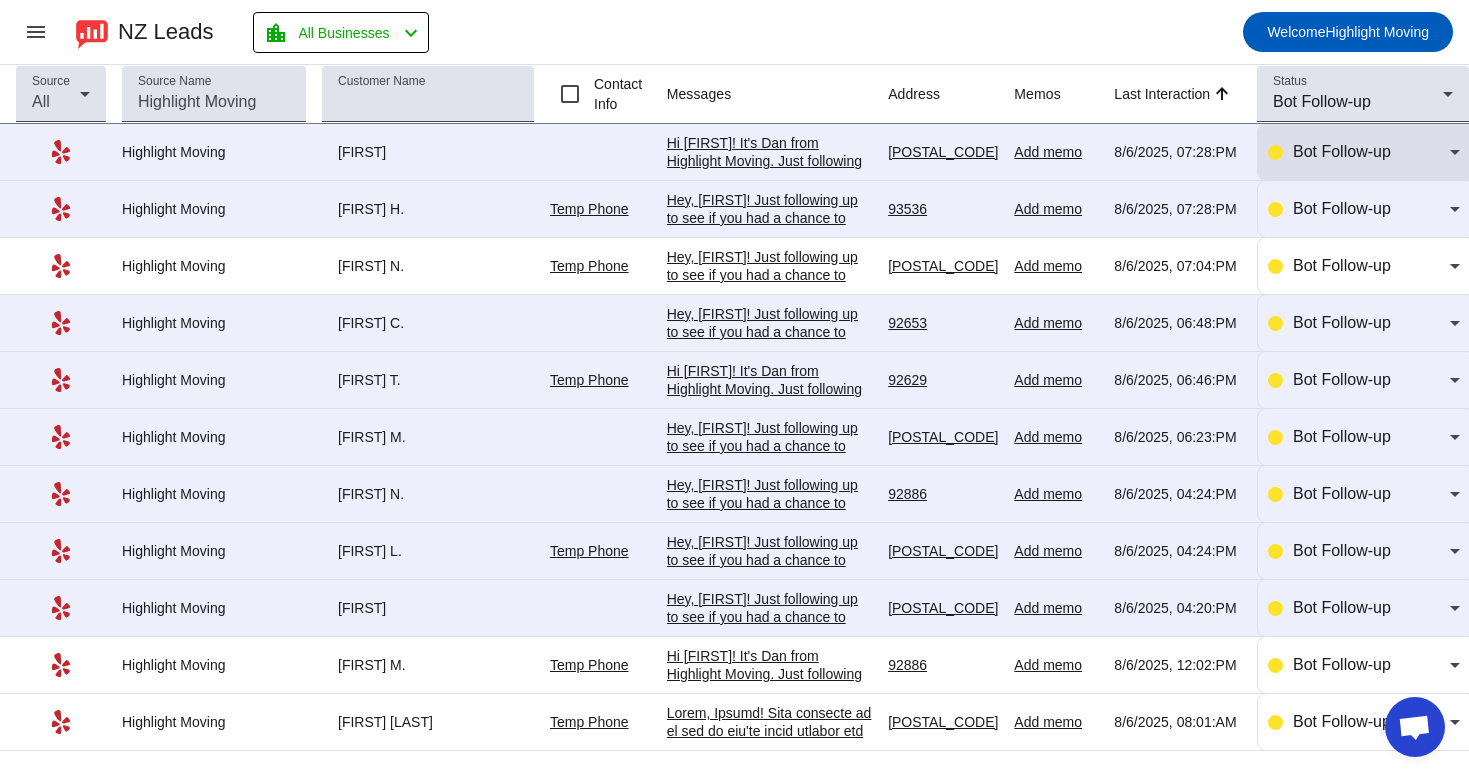scroll, scrollTop: 0, scrollLeft: 0, axis: both 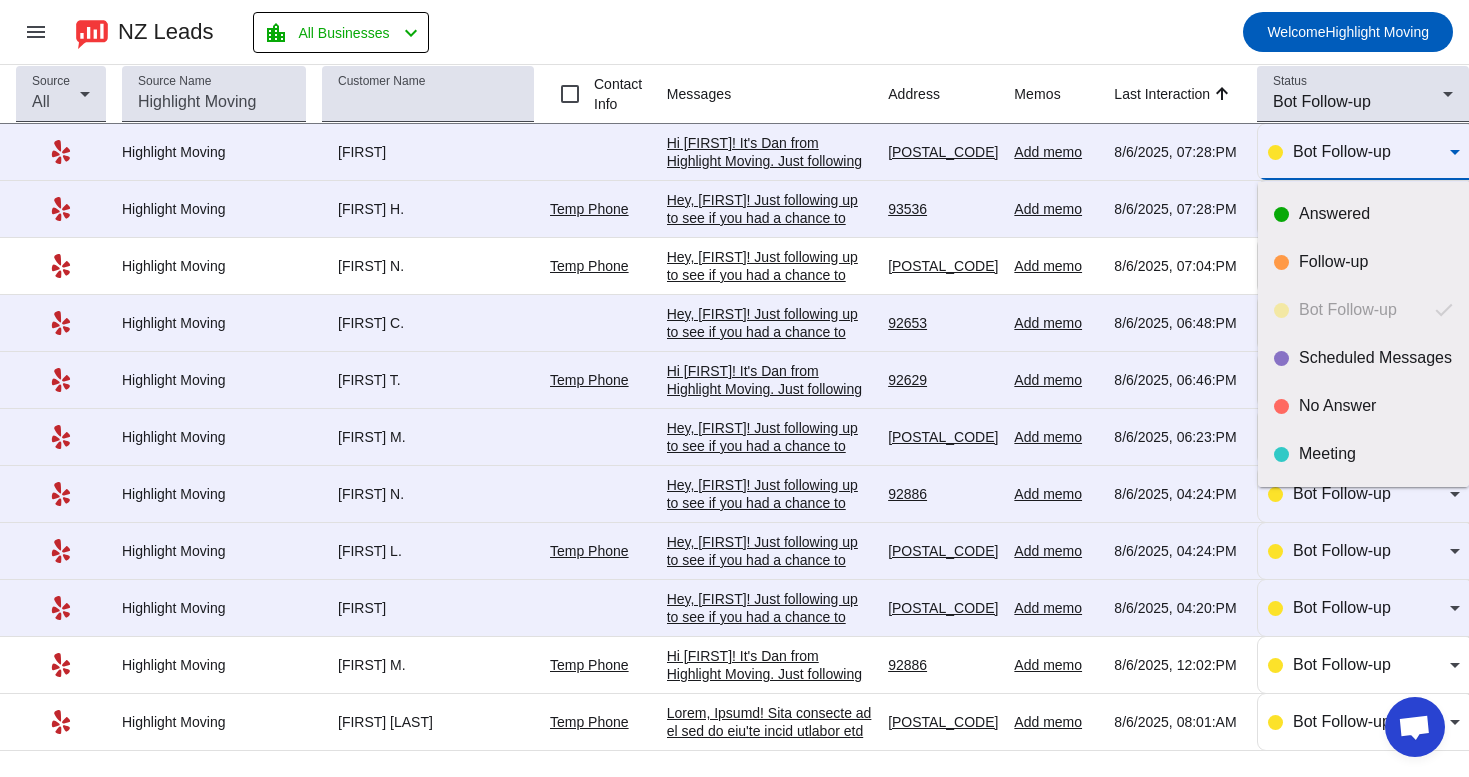 click at bounding box center [734, 388] 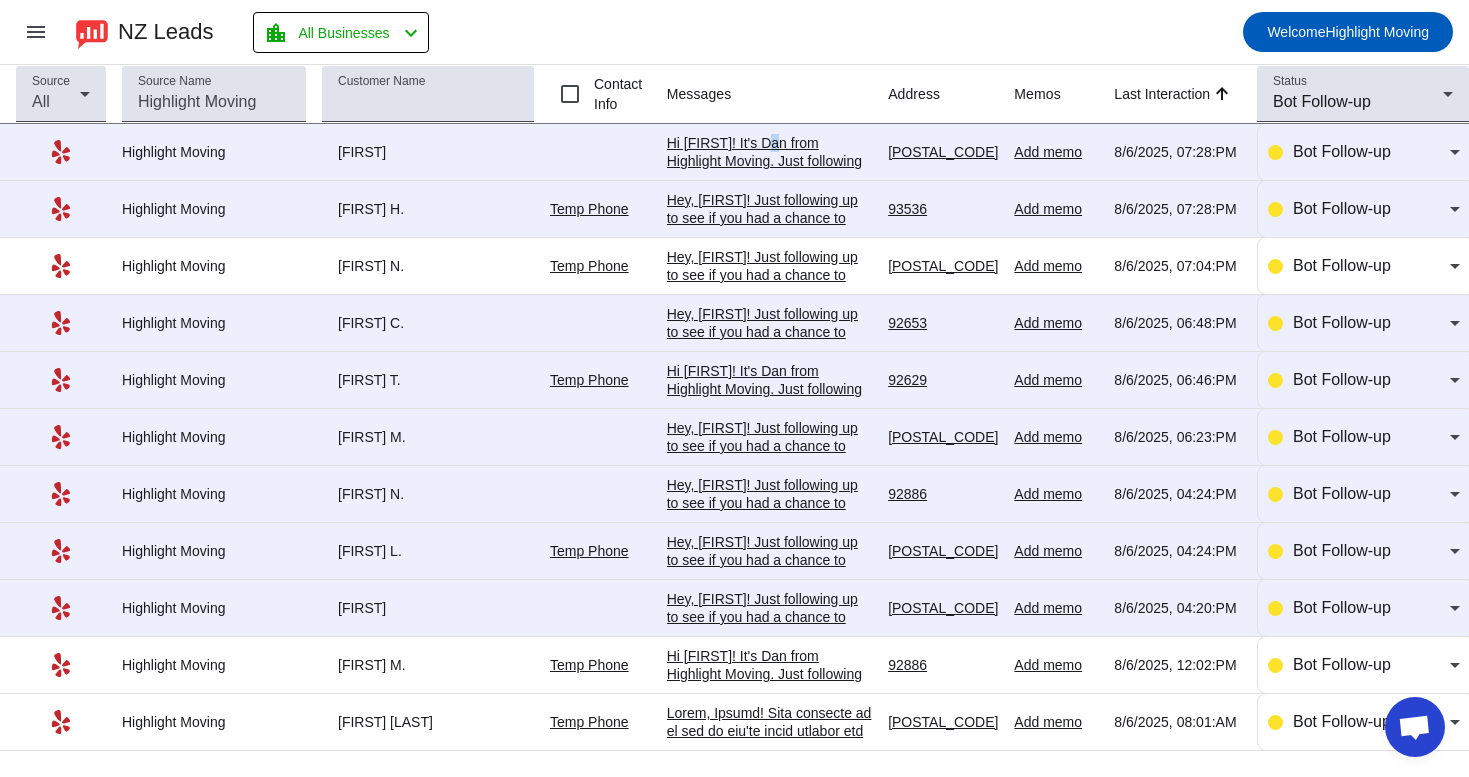 click on "Hi [FIRST]!
It's Dan from Highlight Moving. Just following up to see if you have any questions about our offer. I'm happy to help!
✅ No hidden fees or unexpected charges
✅ Professional and fully equipped movers
✅ All-inclusive services: packing materials, furniture assembly, TV unmounting, and more at no extra cost
📍 Quick and easy way to get your quote or book by filling out this form:
🔗 https://highlightmoving.com/form
❗️Submitting the form doesn't confirm your move. It's just the first step for us to create a detailed quote for you.
Reach out directly:
📞 [PHONE]
📧 [EMAIL]​" 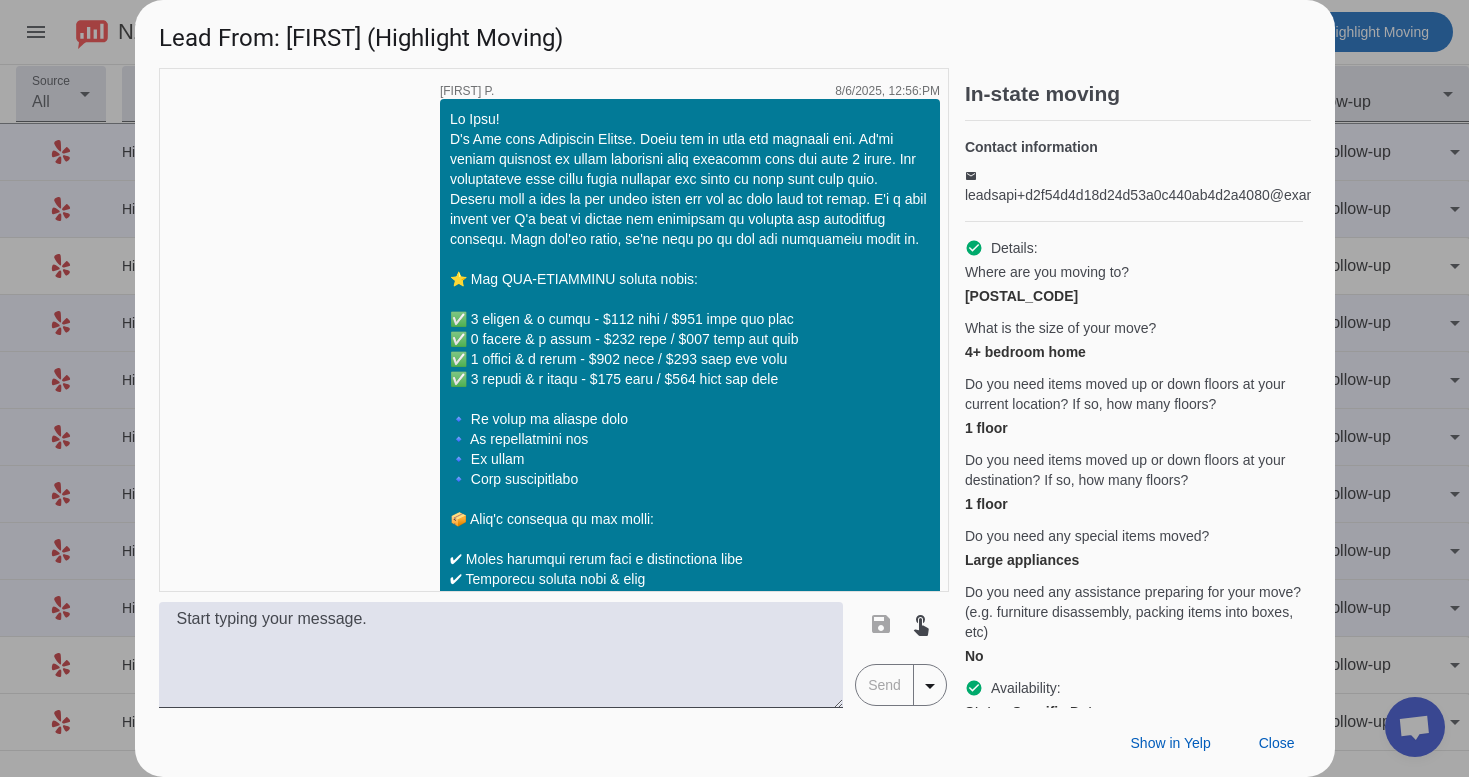 scroll, scrollTop: 0, scrollLeft: 0, axis: both 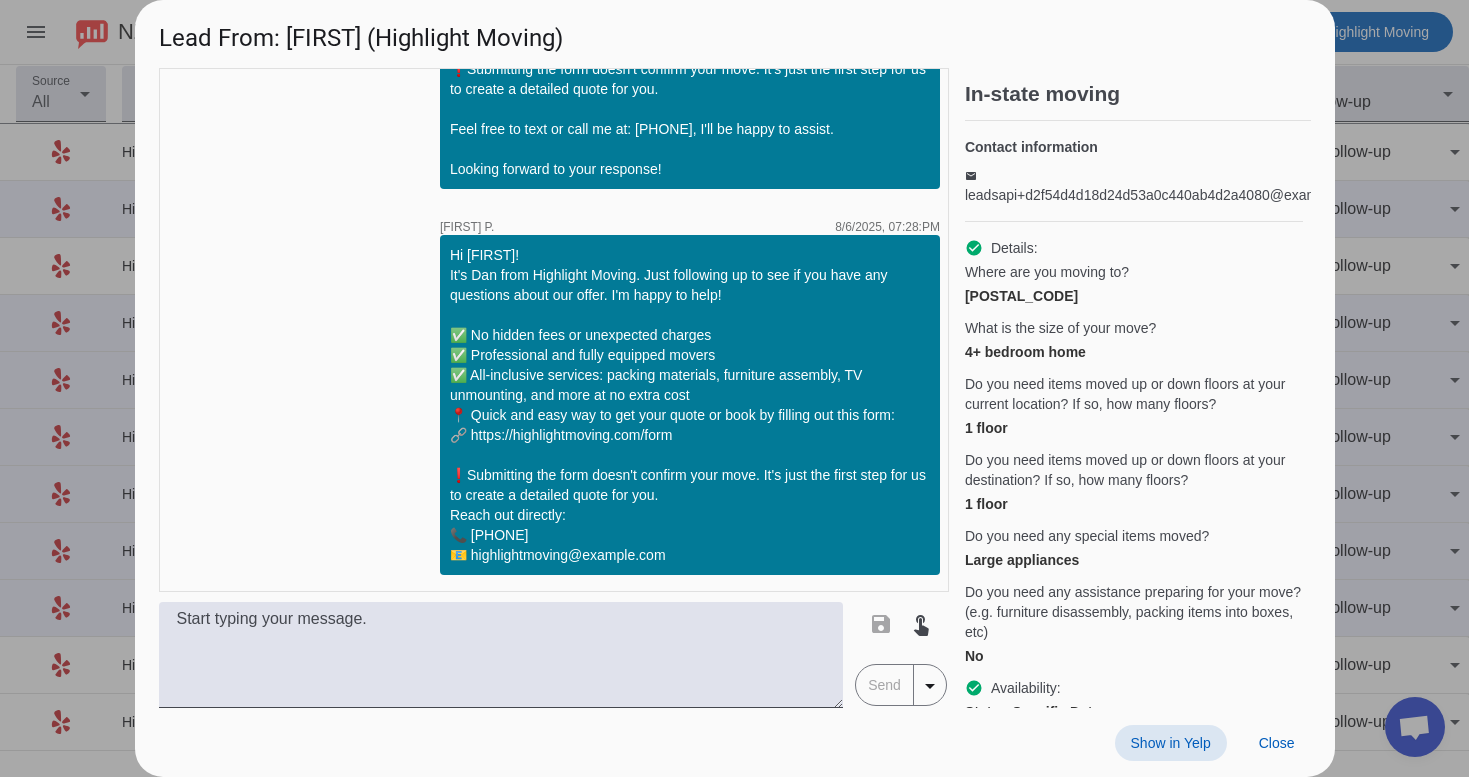 click on "Show in Yelp  Close" at bounding box center [735, 742] 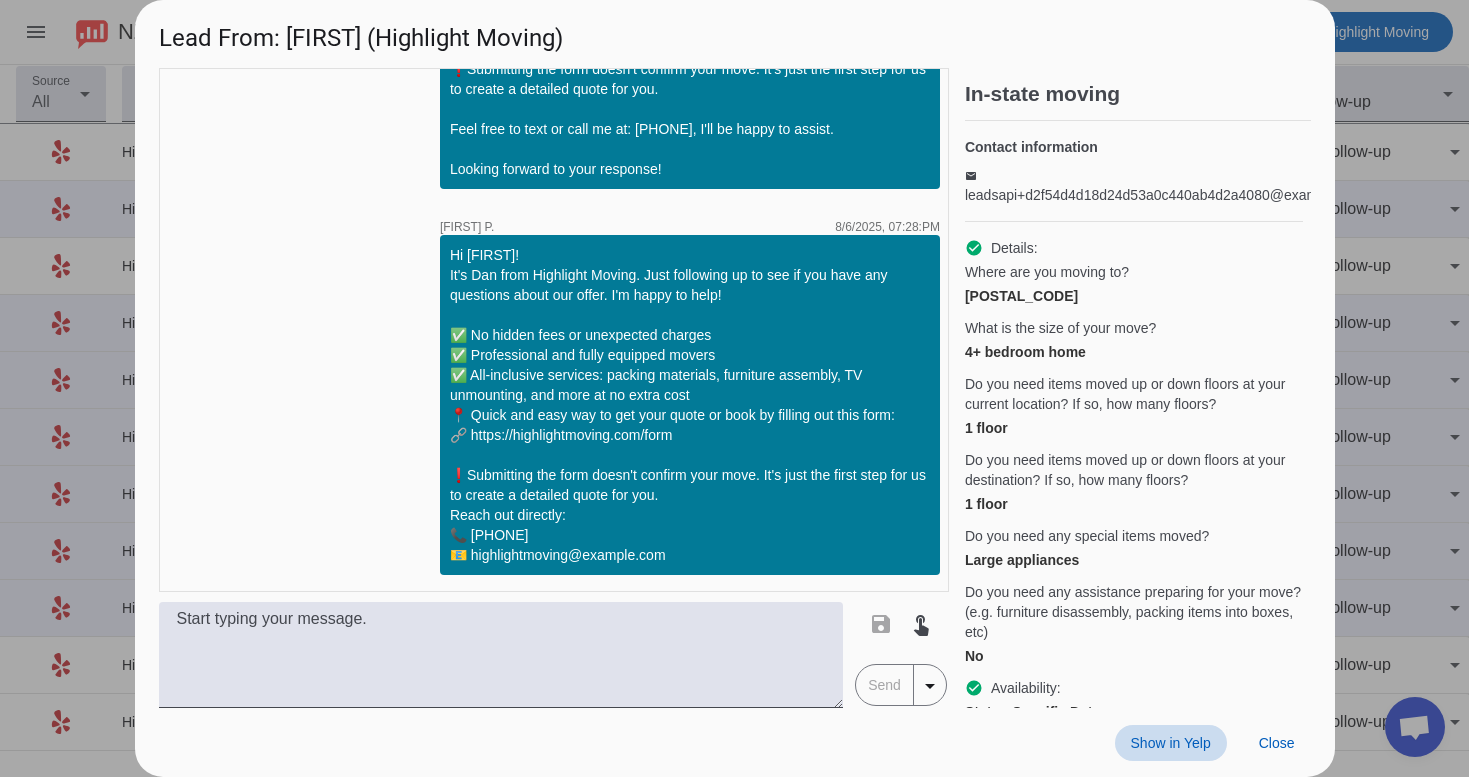 click at bounding box center (1171, 743) 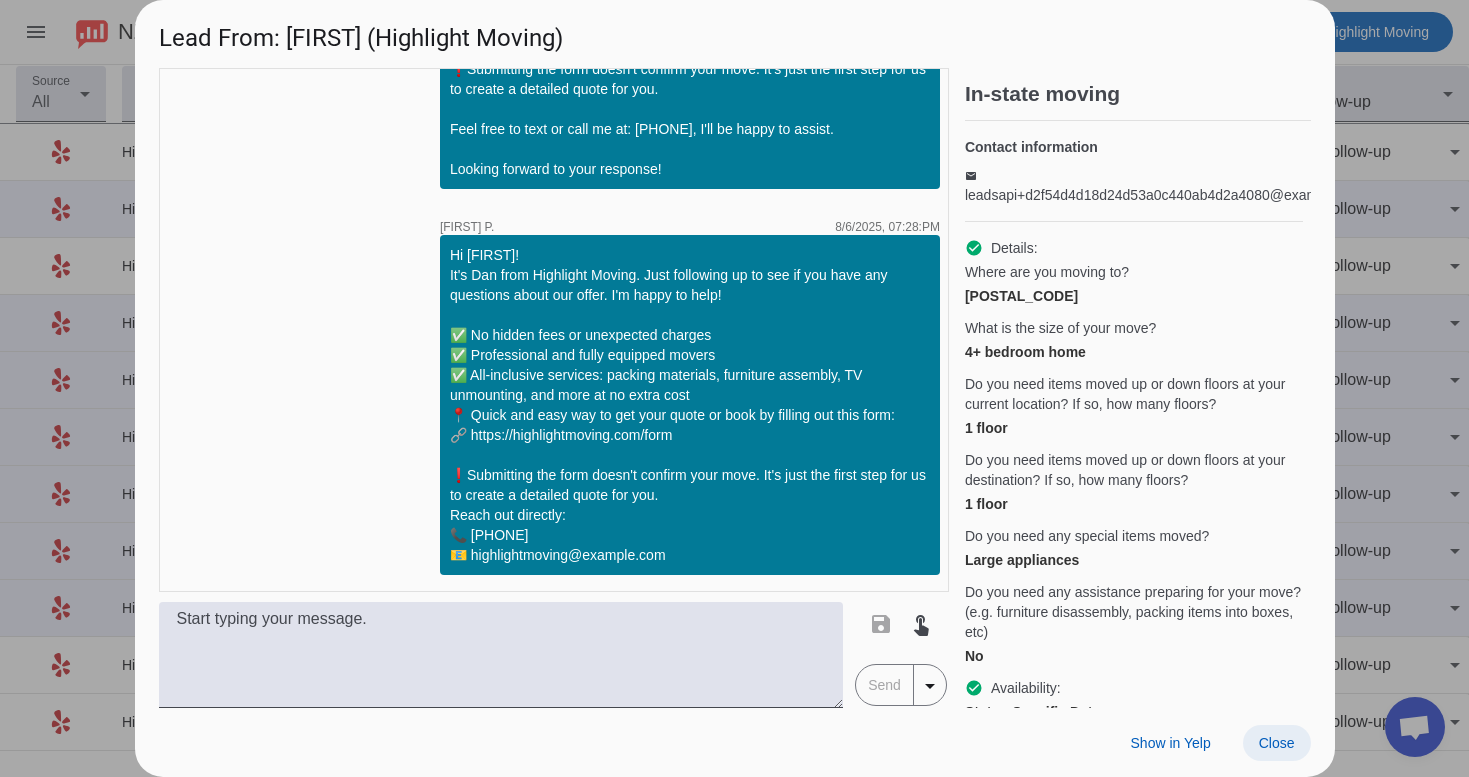 click on "Close" at bounding box center [1277, 743] 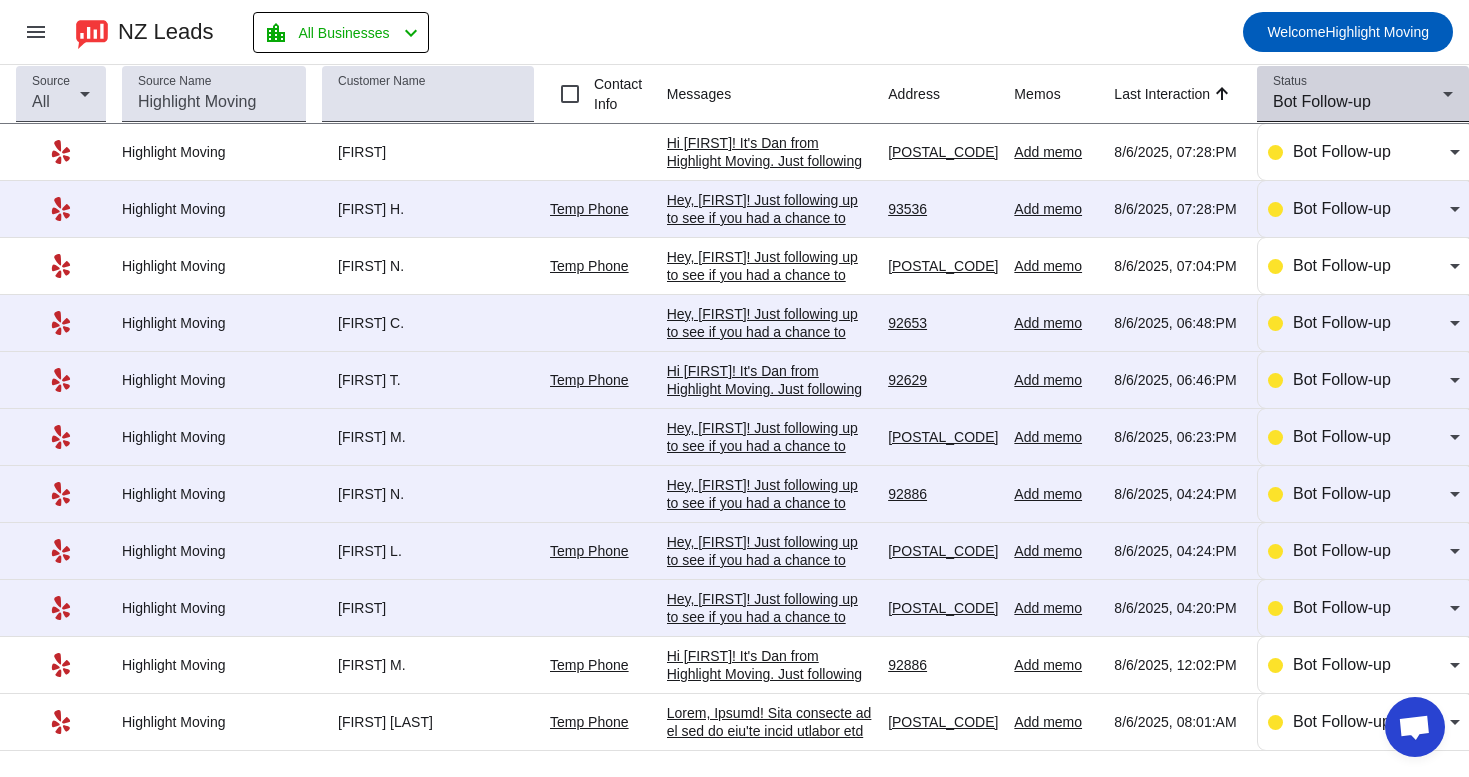 click on "Status Bot Follow-up" 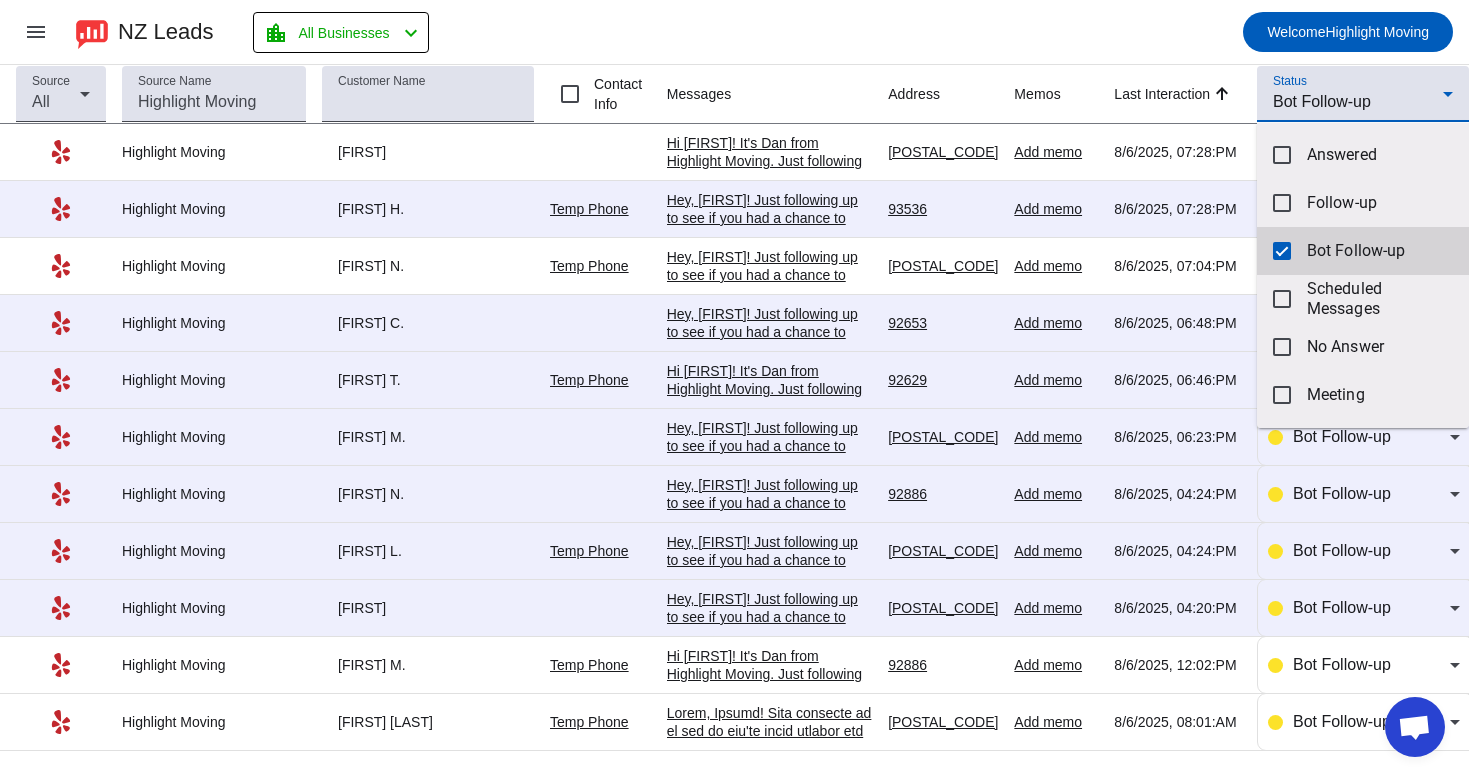 click at bounding box center (1282, 251) 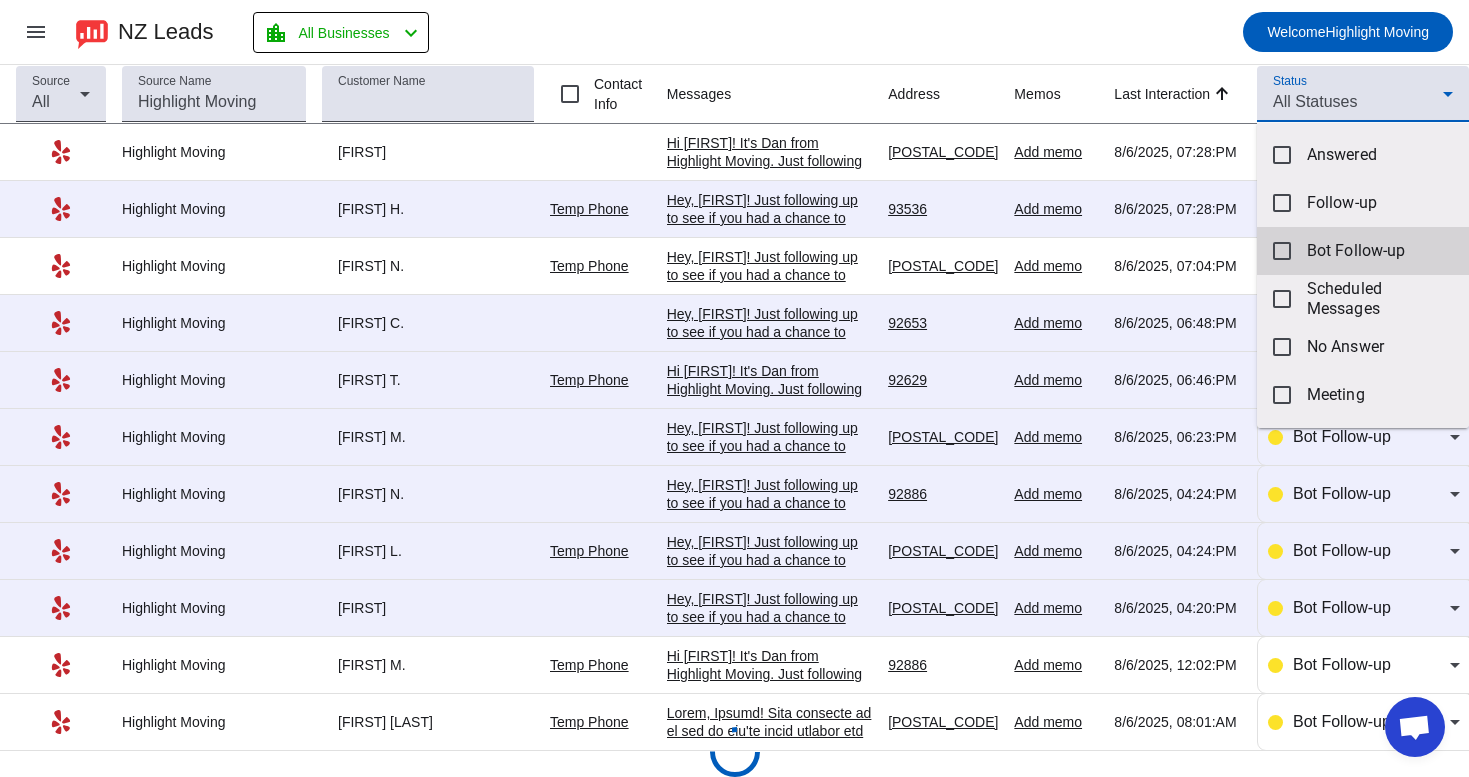 click at bounding box center (1282, 251) 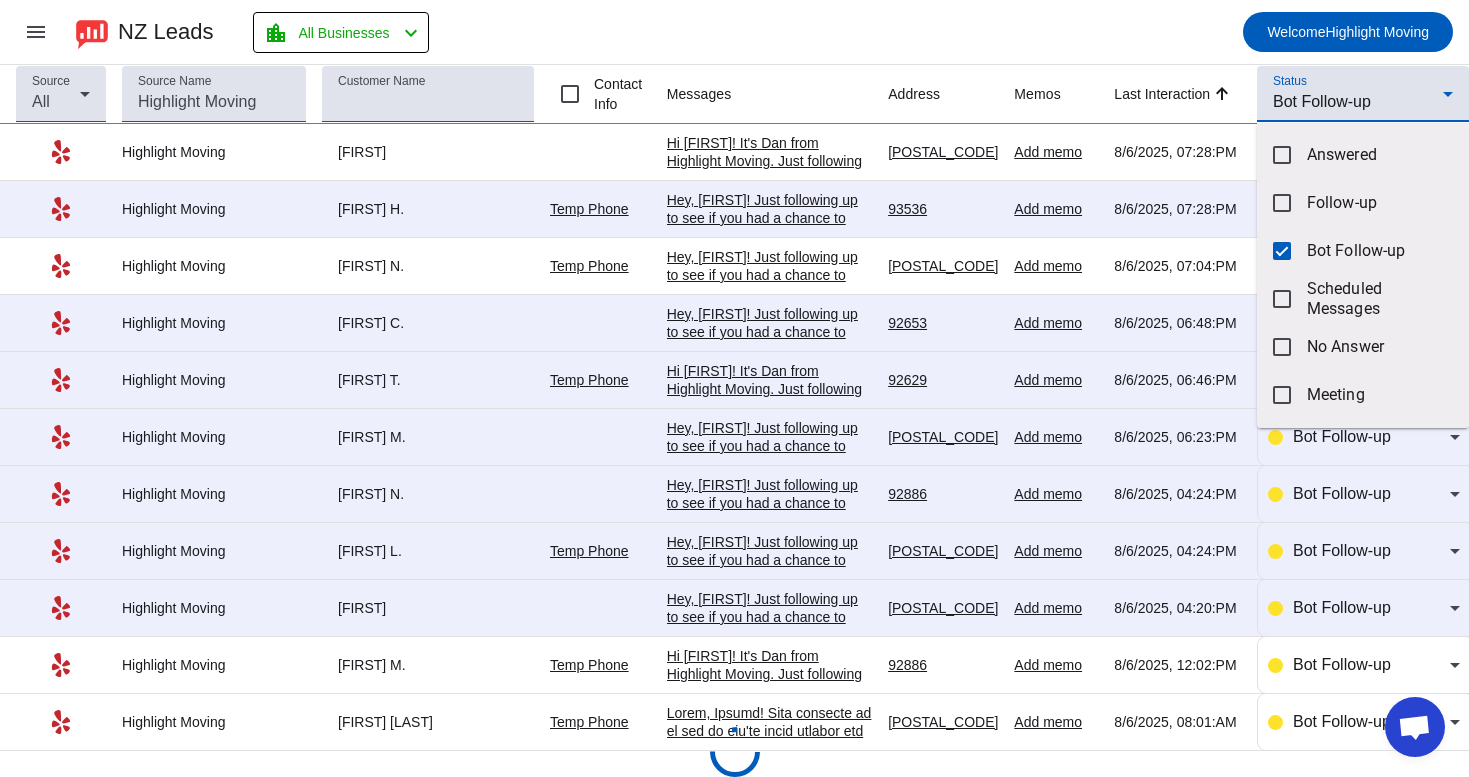 click at bounding box center (734, 388) 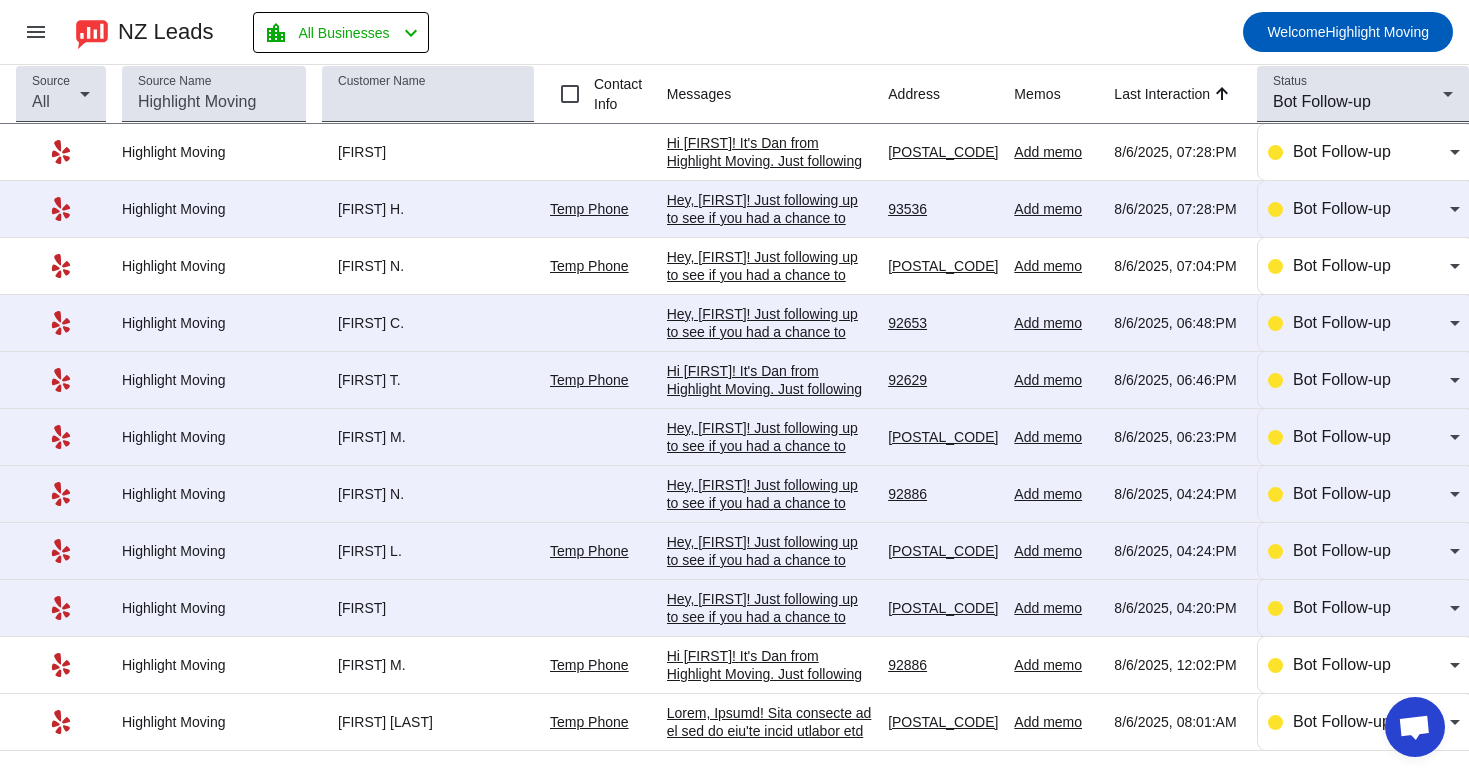 scroll, scrollTop: 0, scrollLeft: 0, axis: both 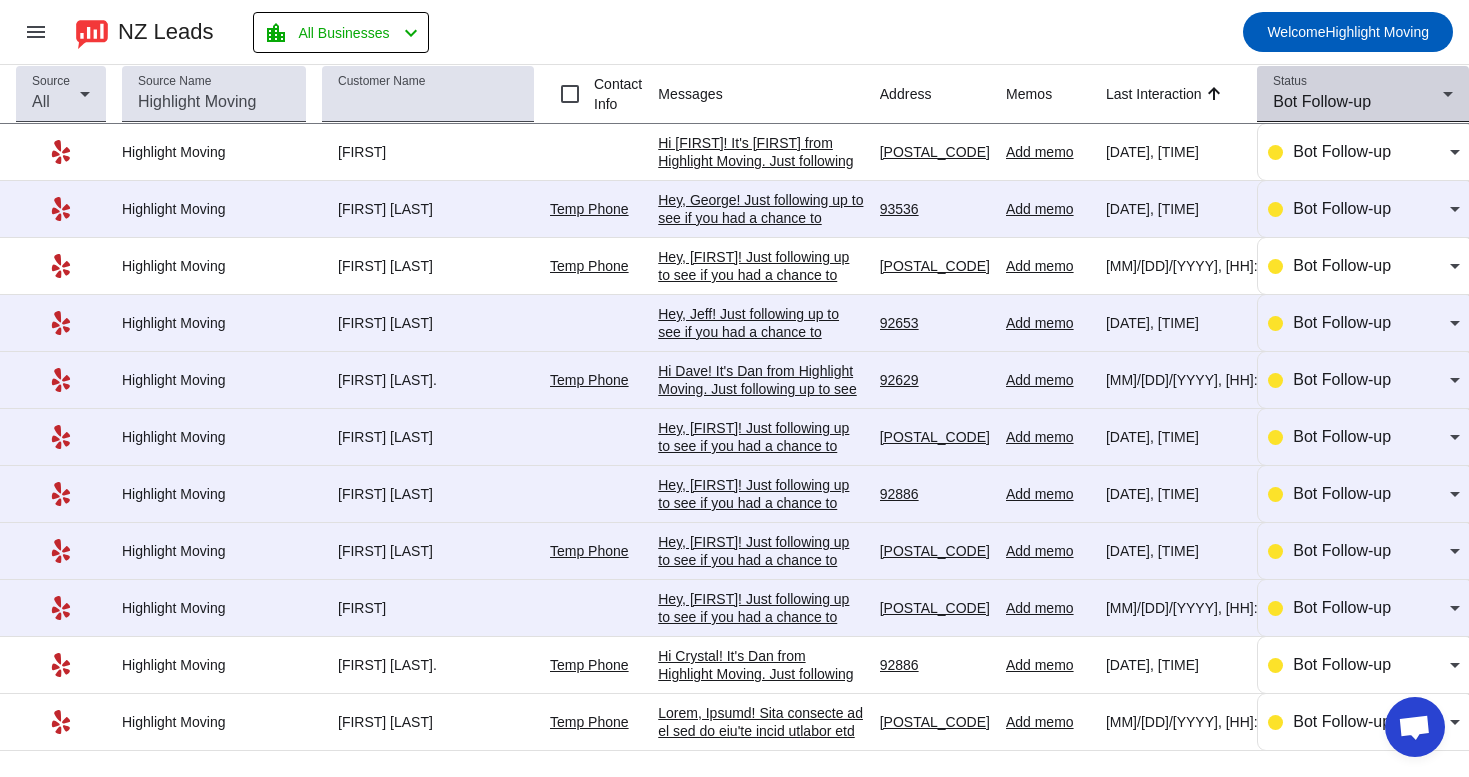 click on "Bot Follow-up" at bounding box center (1322, 101) 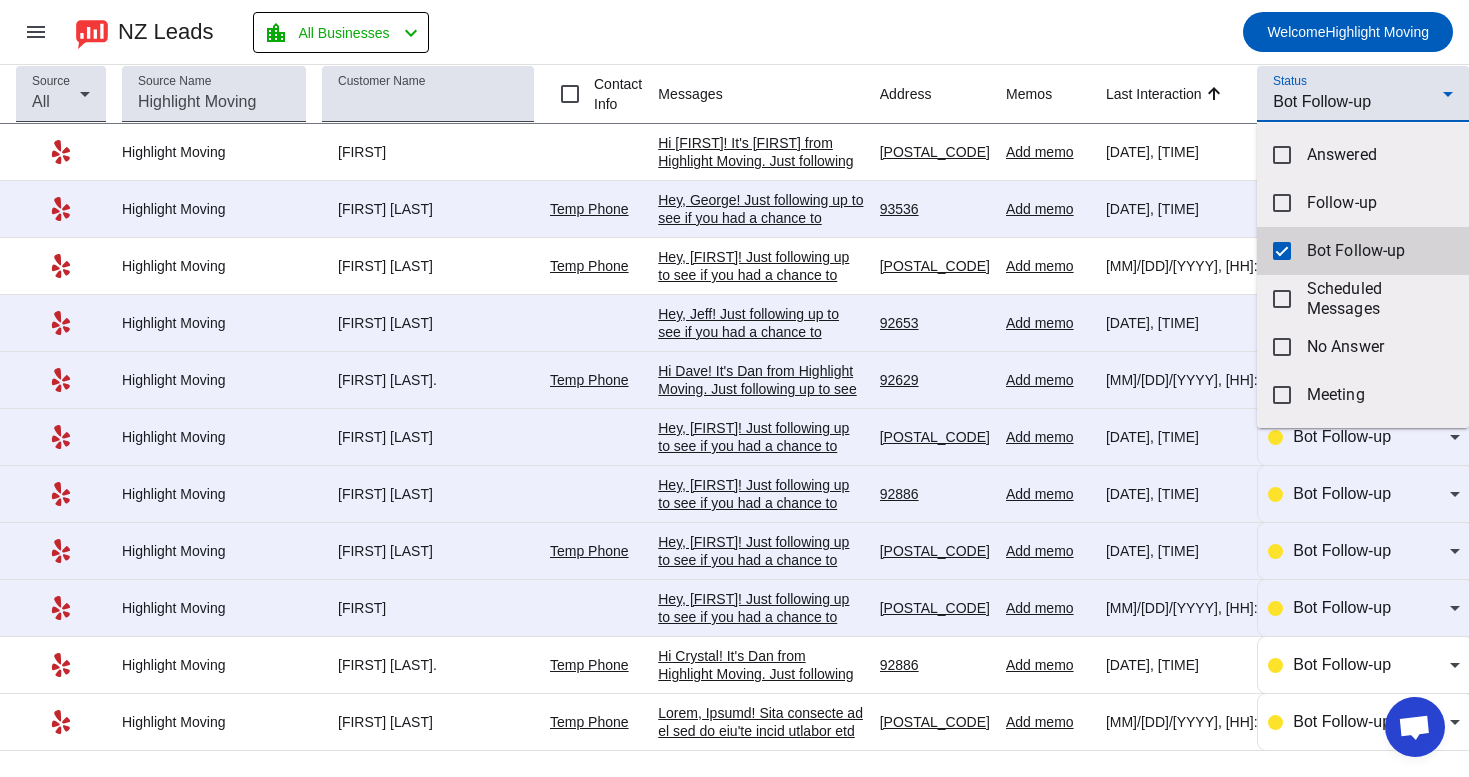 click on "Bot Follow-up" at bounding box center (1363, 251) 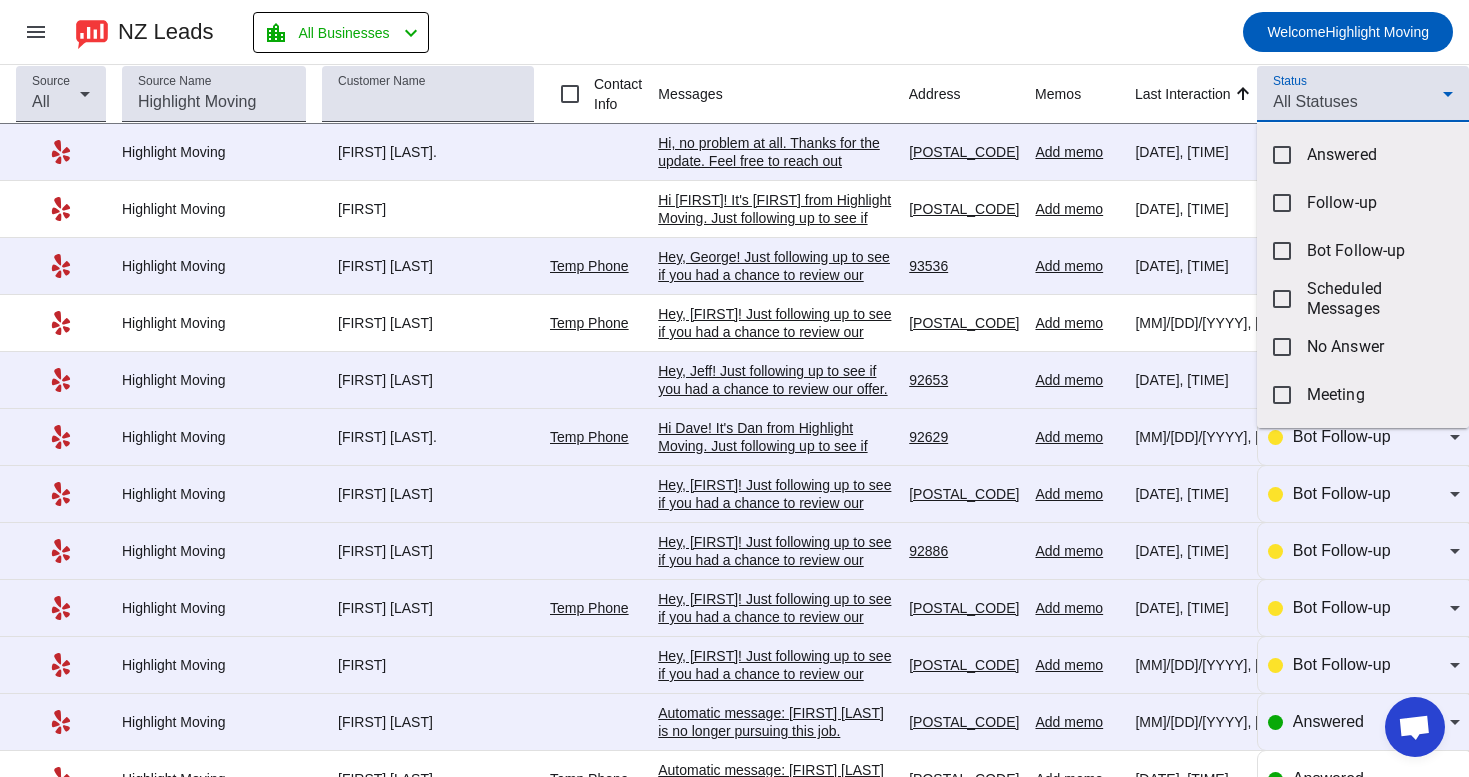 click at bounding box center (734, 388) 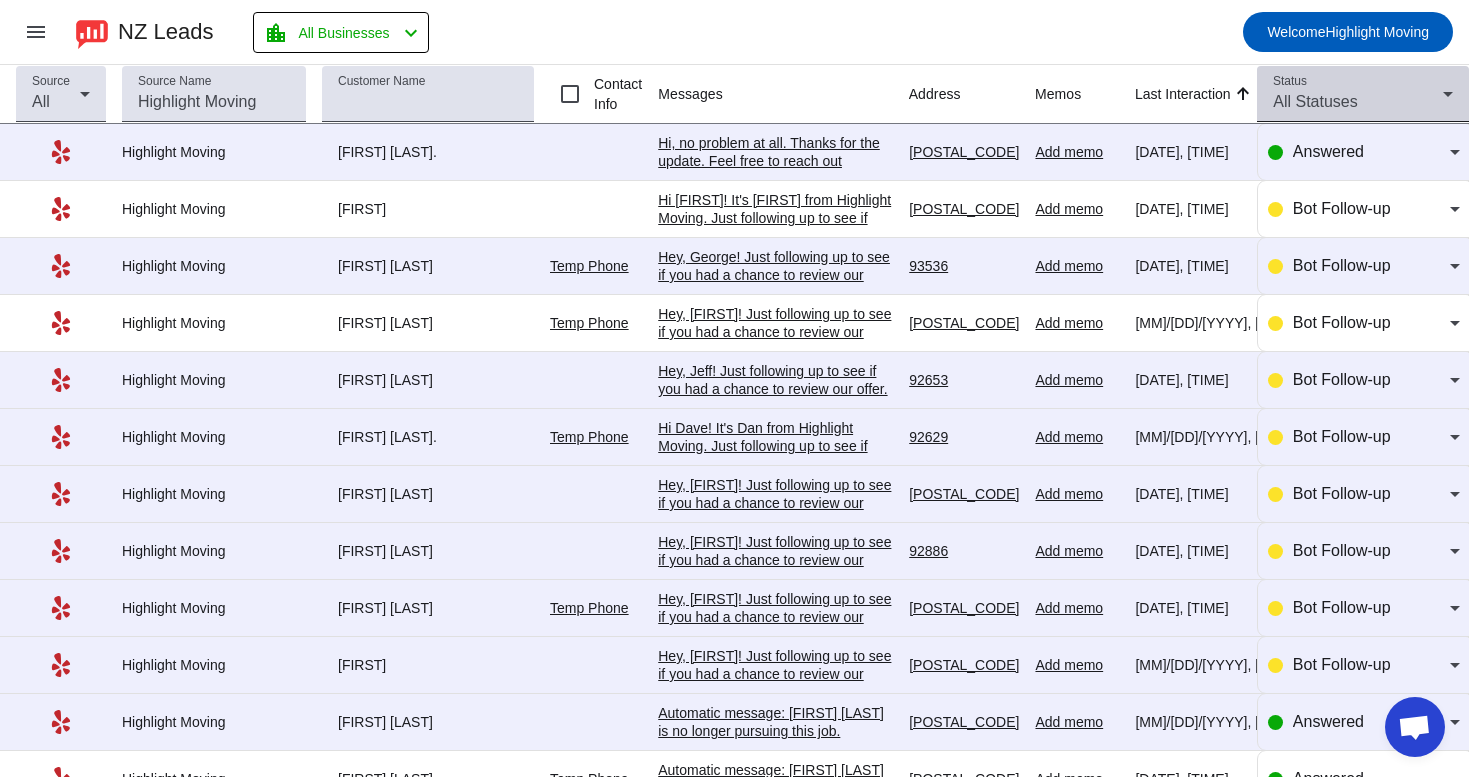click on "Status All Statuses" 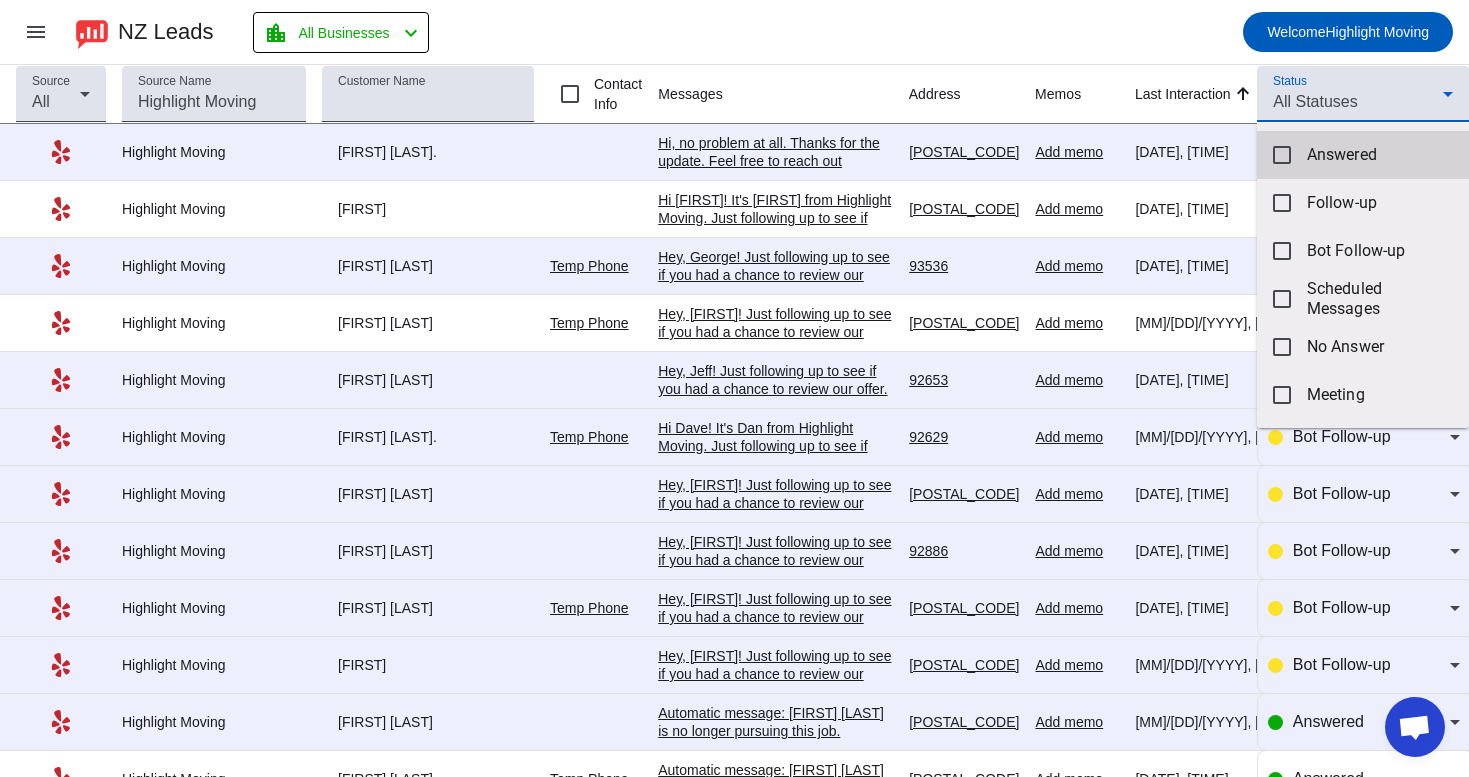 click on "Answered" at bounding box center [1380, 155] 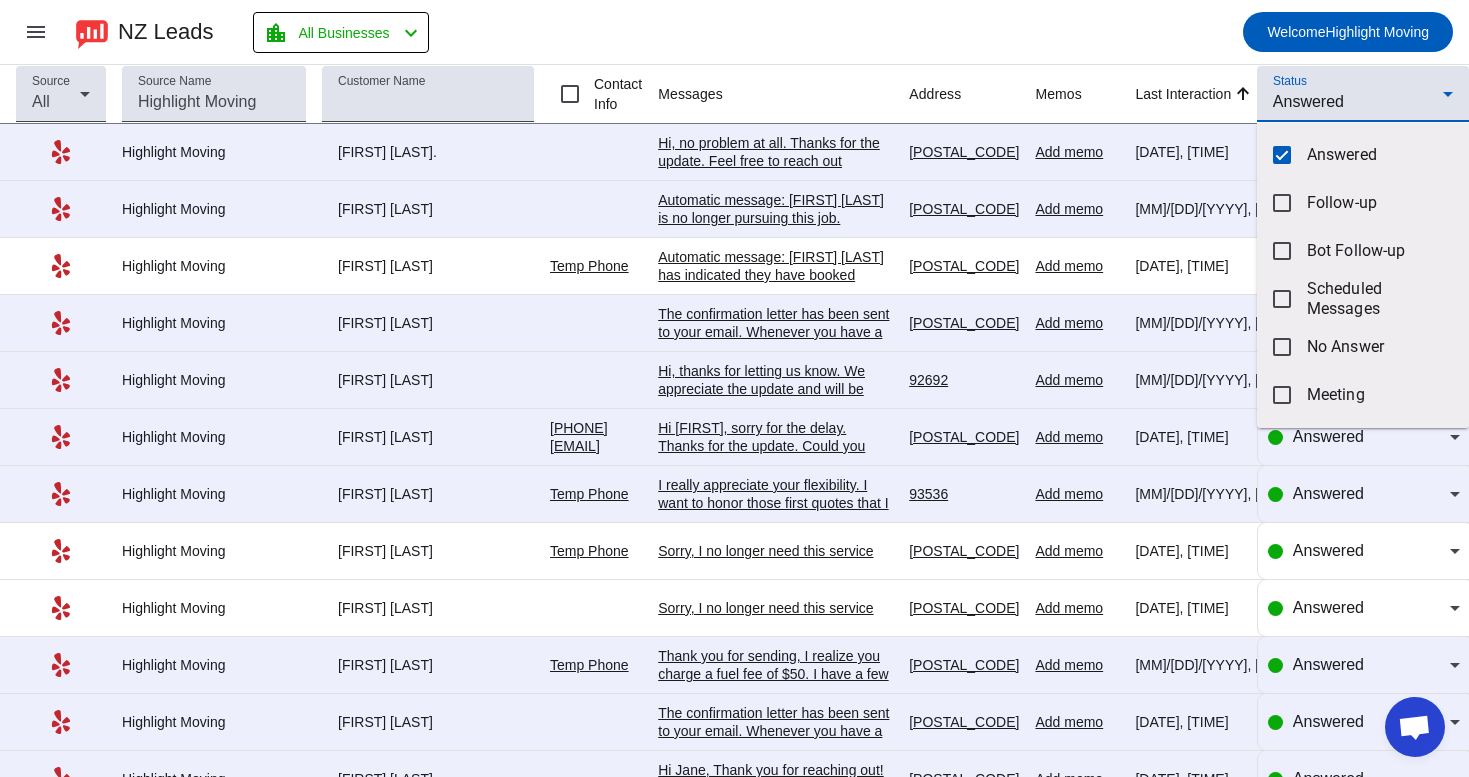 click at bounding box center [734, 388] 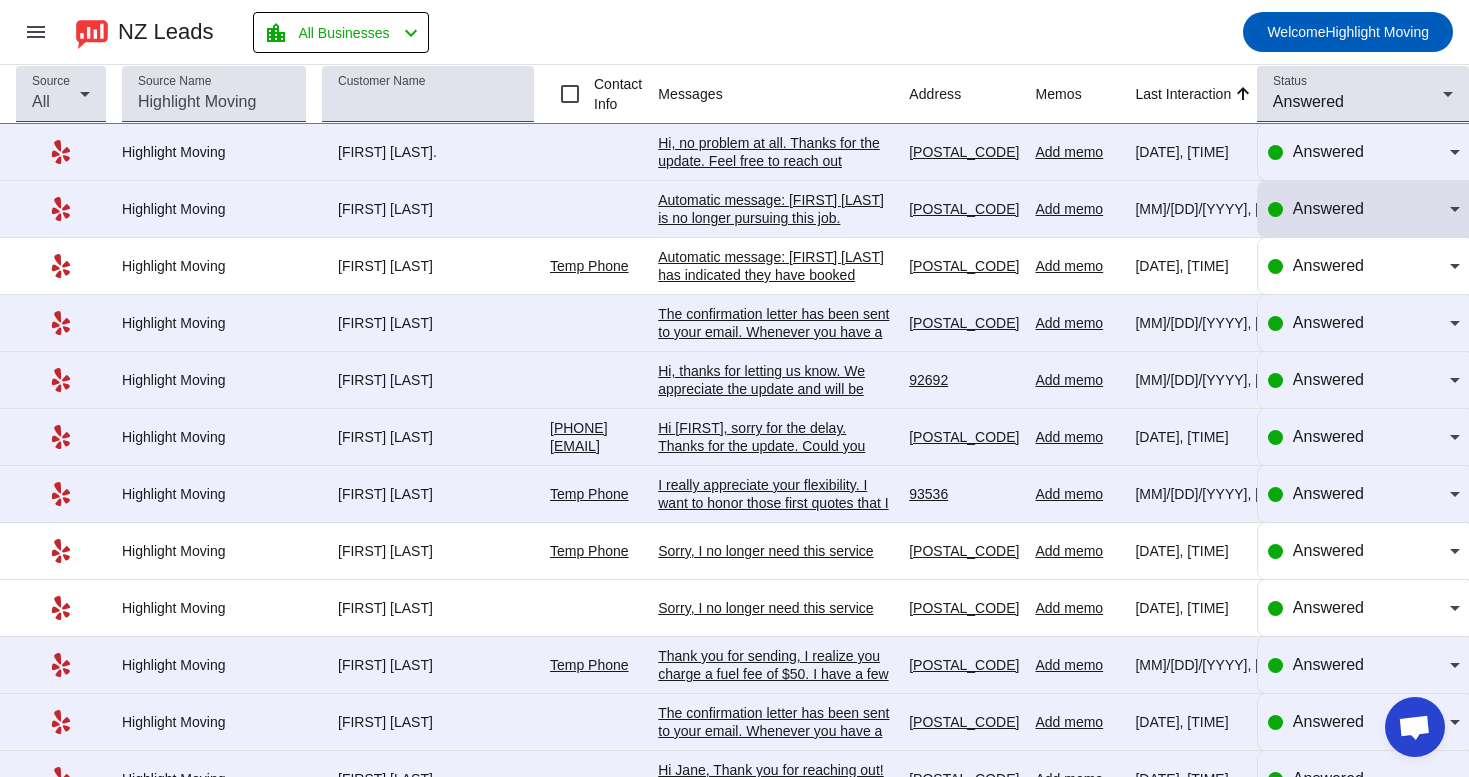 click on "Answered" at bounding box center (1328, 208) 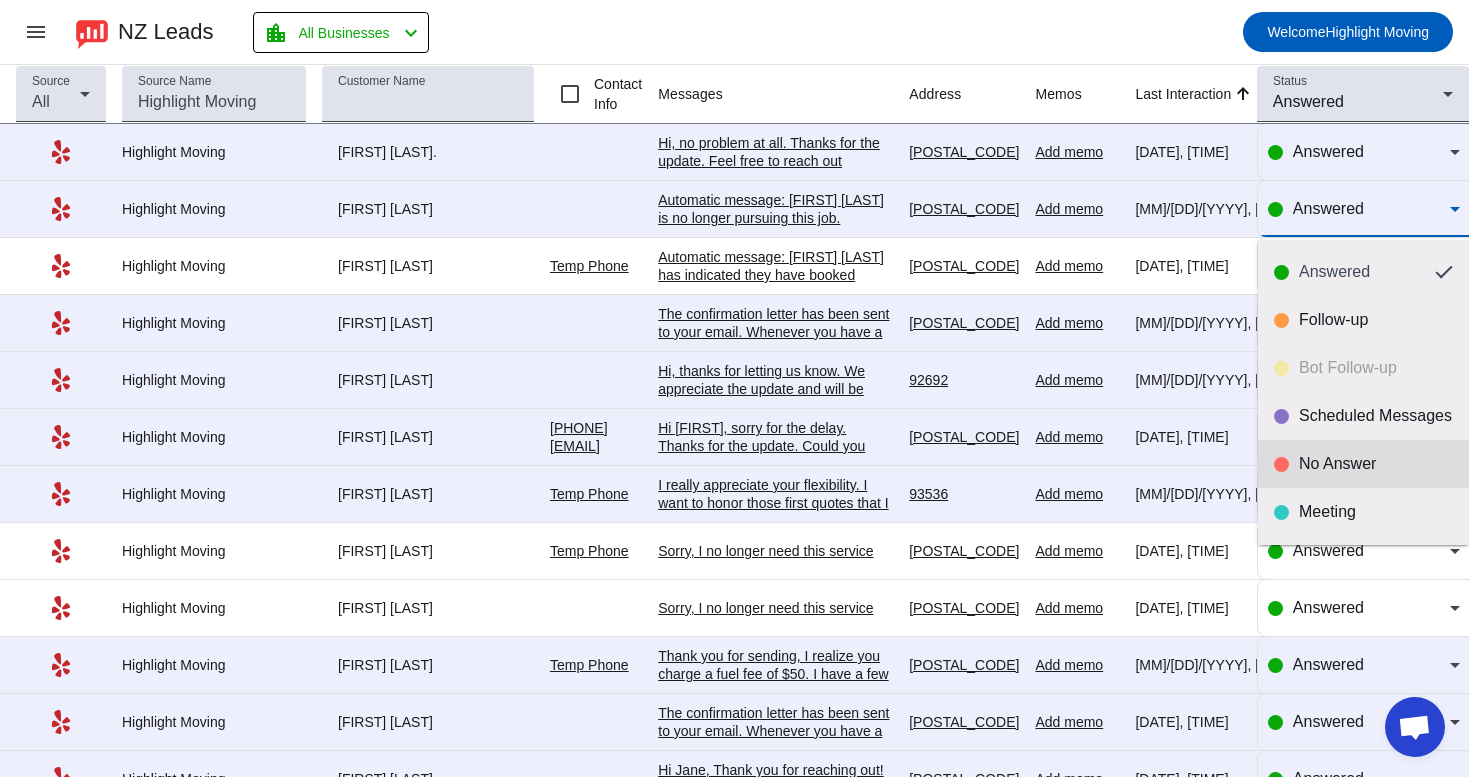 click at bounding box center (1281, 464) 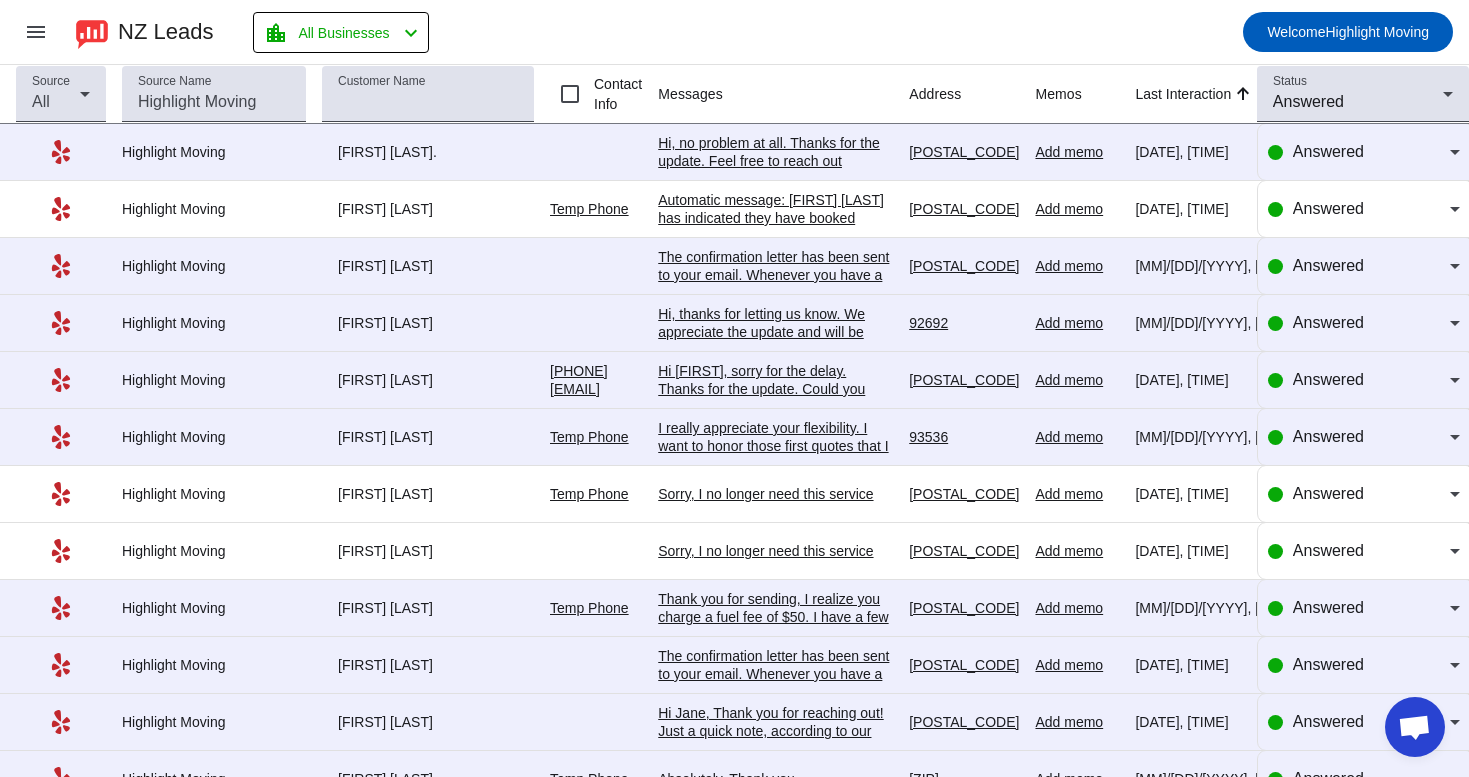 click on "Hi, no problem at all. Thanks for the update.
Feel free to reach out anytime in the future if you need help with moving." 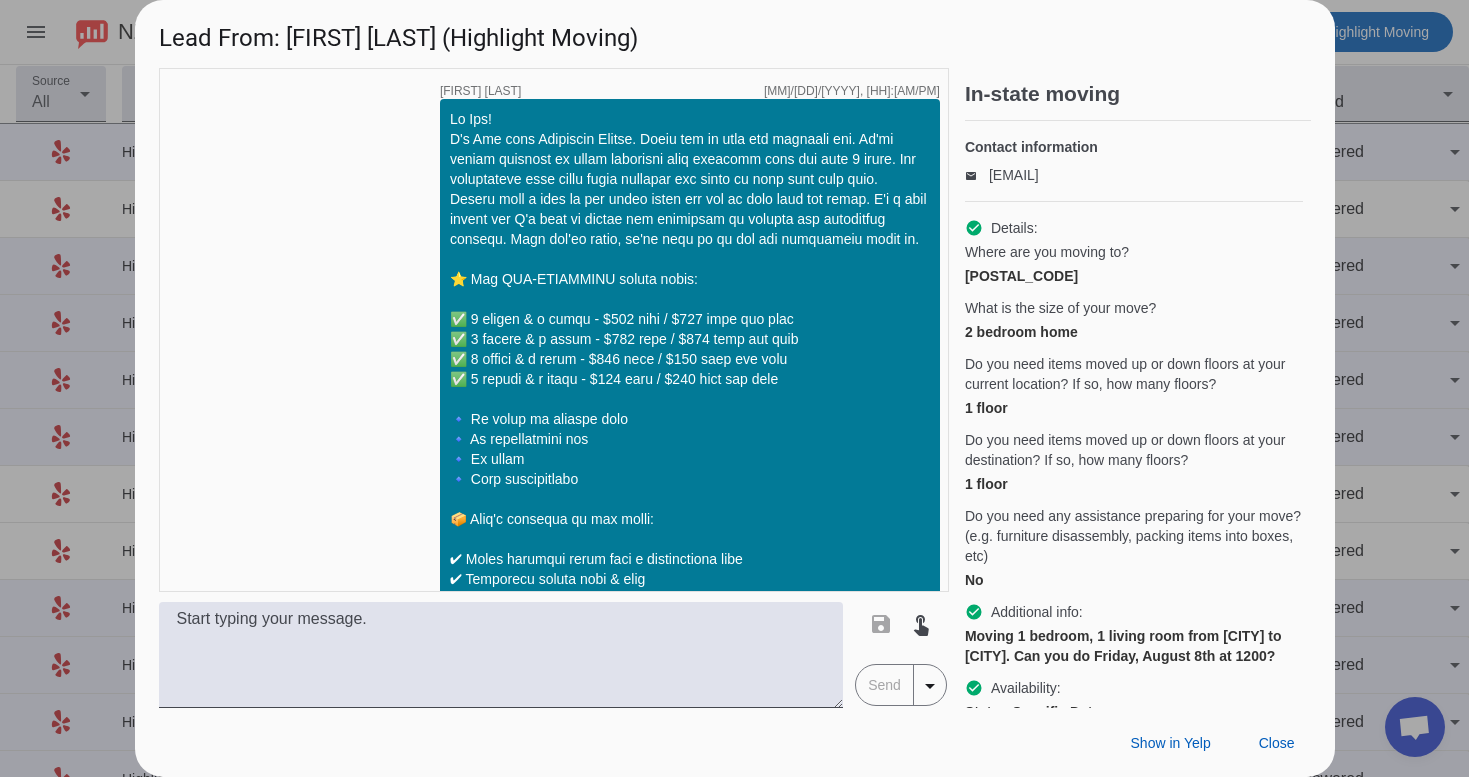 scroll, scrollTop: 0, scrollLeft: 0, axis: both 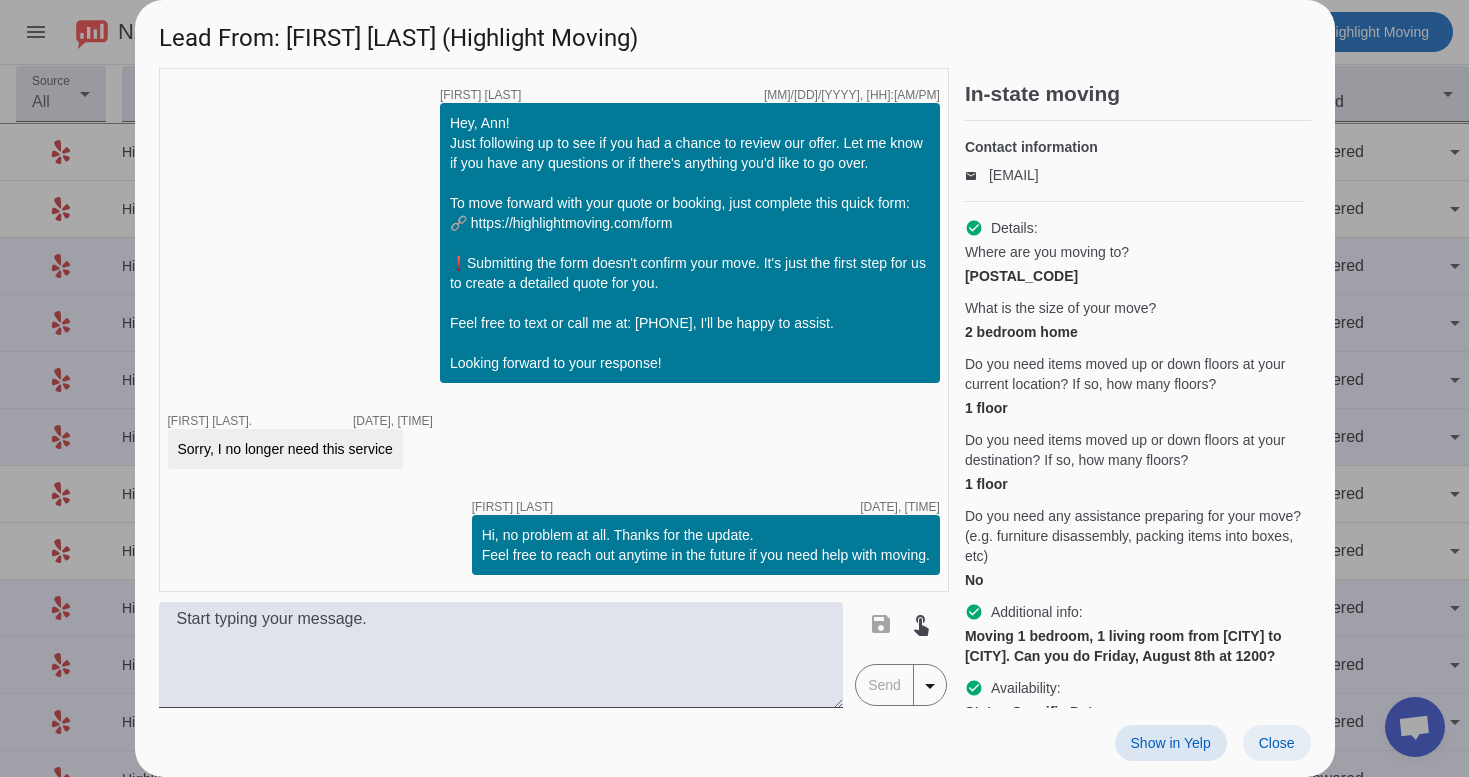 click at bounding box center [1277, 743] 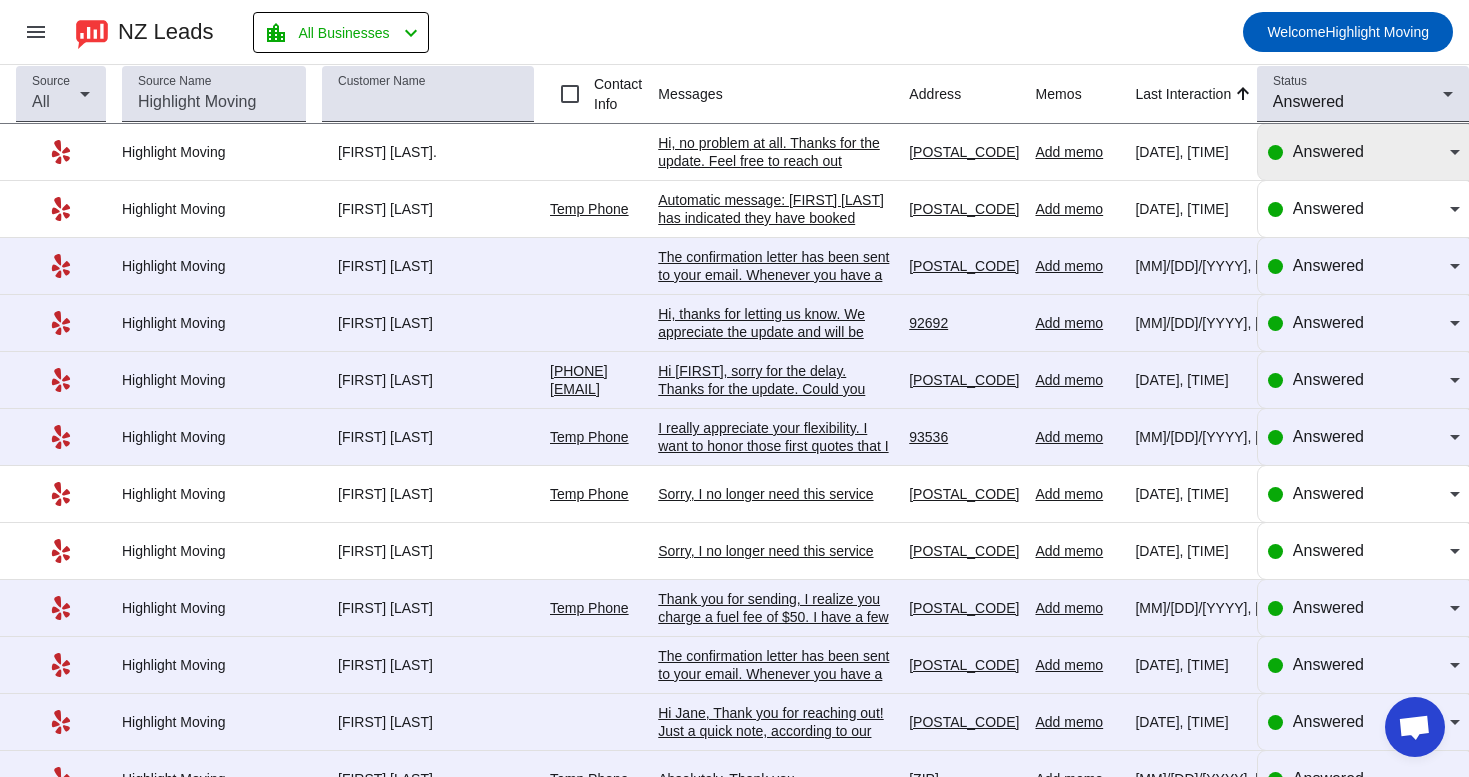 click on "Answered" at bounding box center [1371, 152] 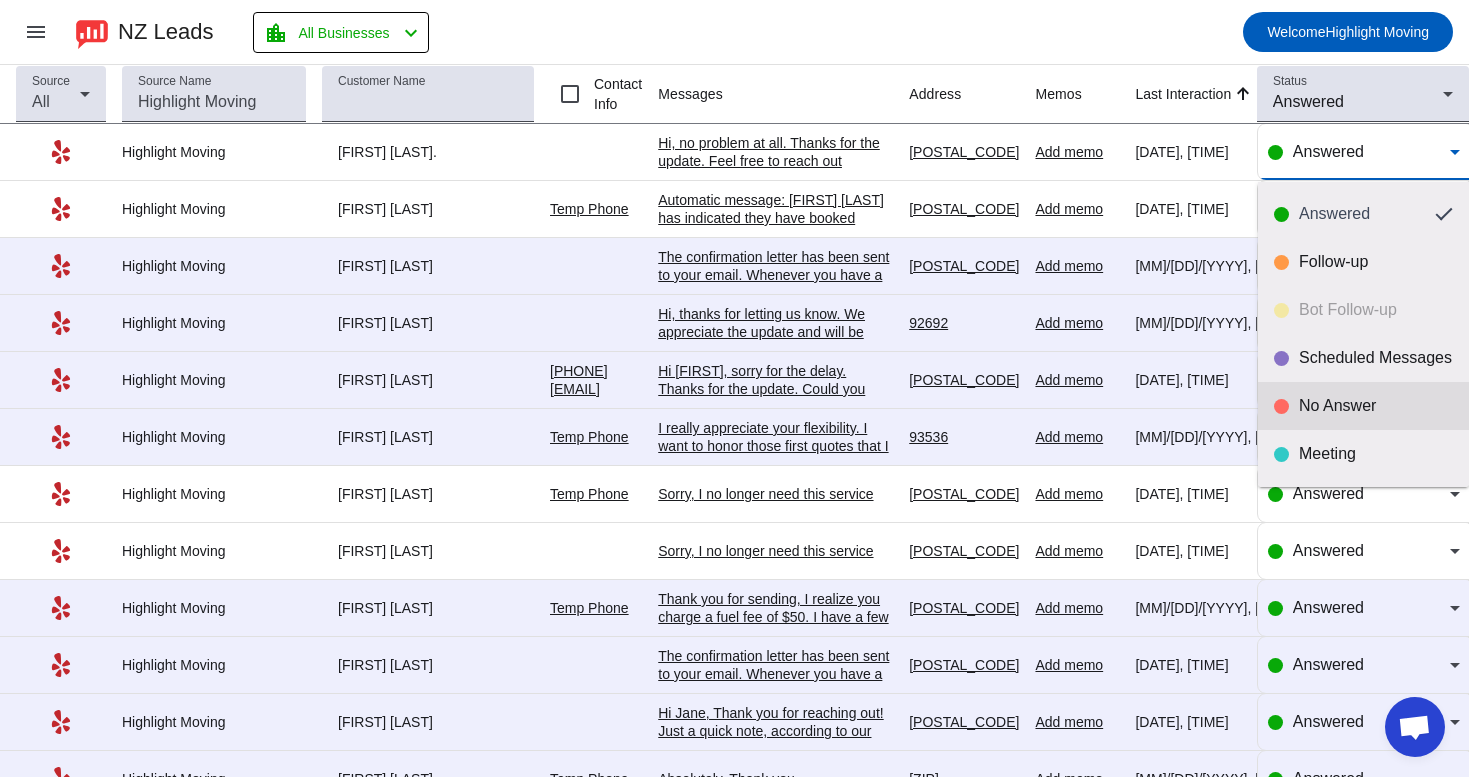 click on "No Answer" at bounding box center [1363, 406] 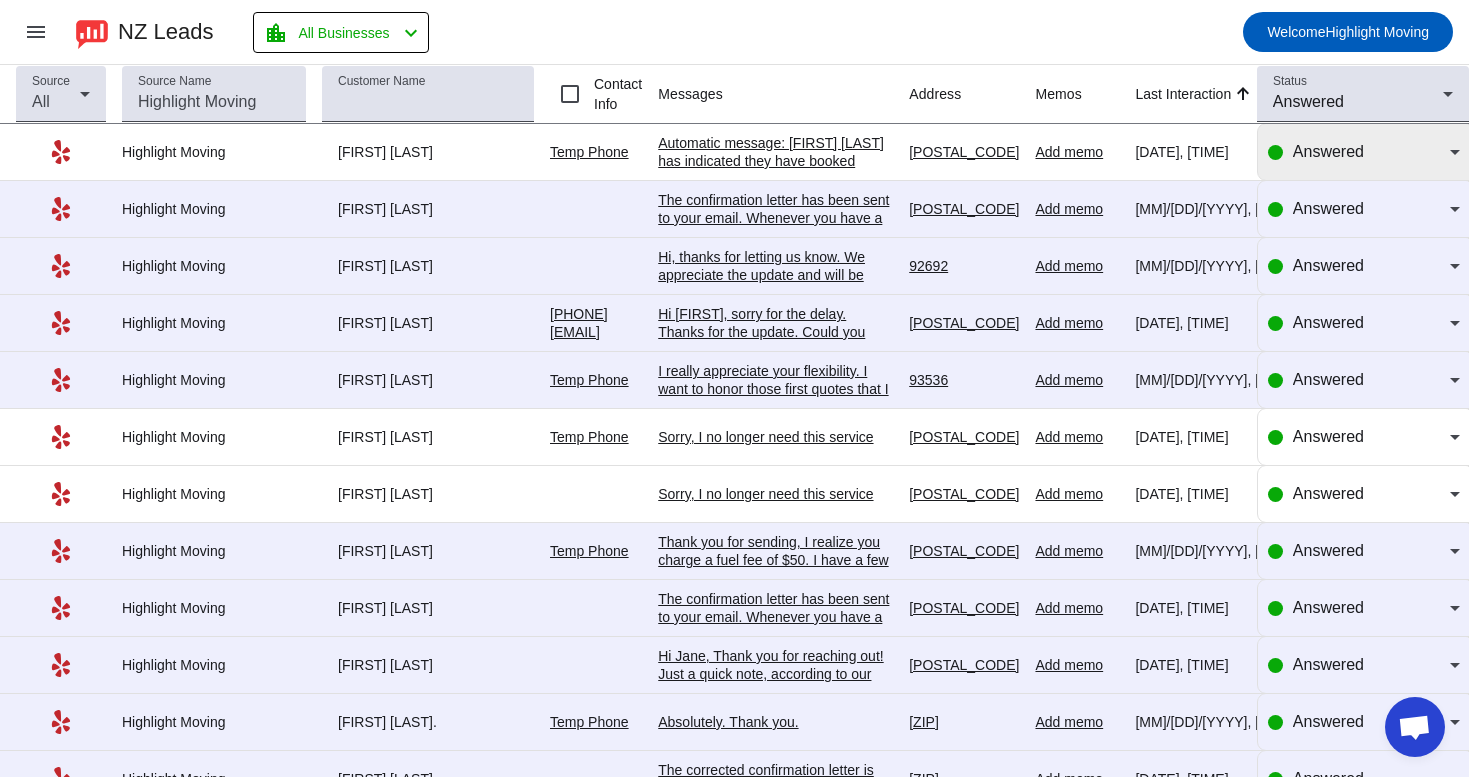 click on "Answered" at bounding box center (1328, 151) 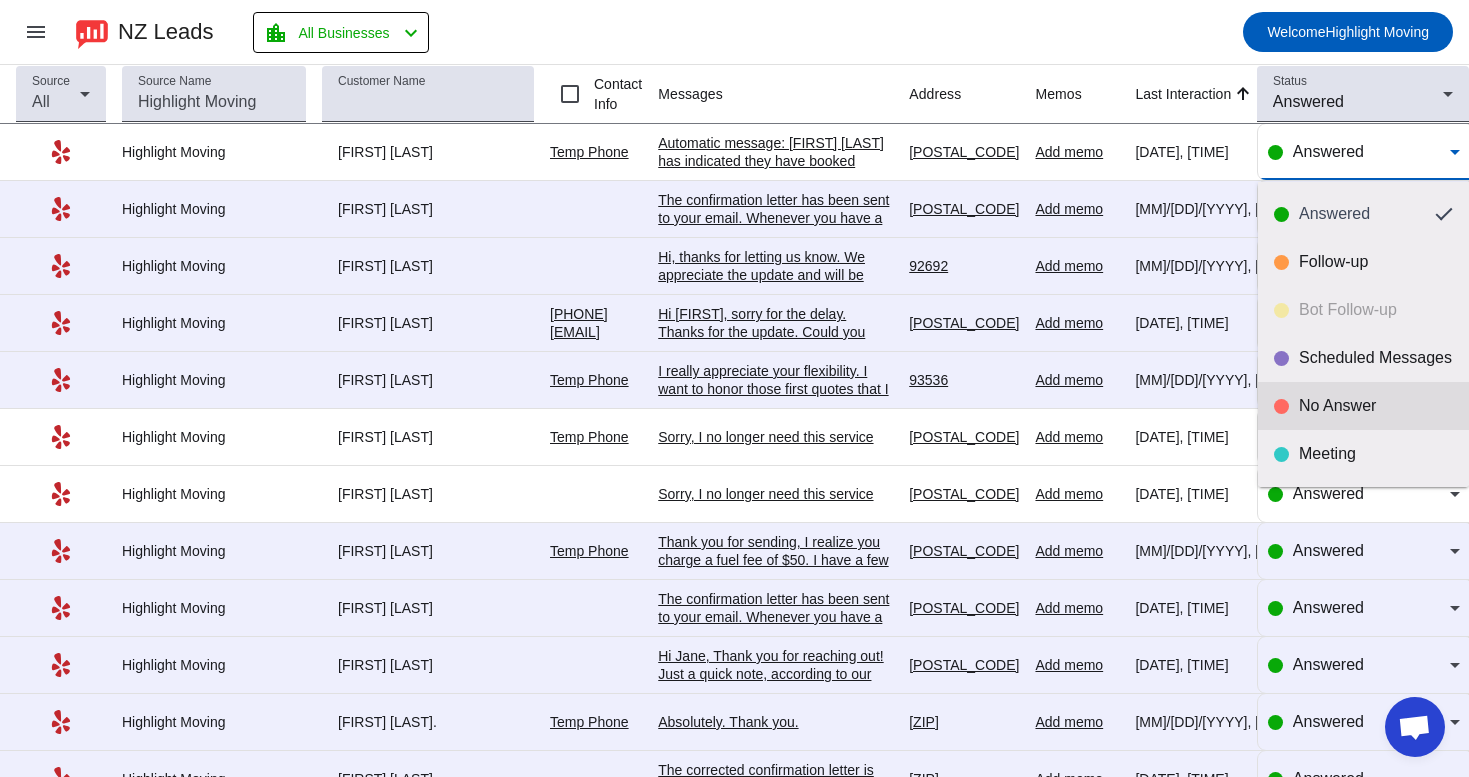 click on "No Answer" at bounding box center (1363, 406) 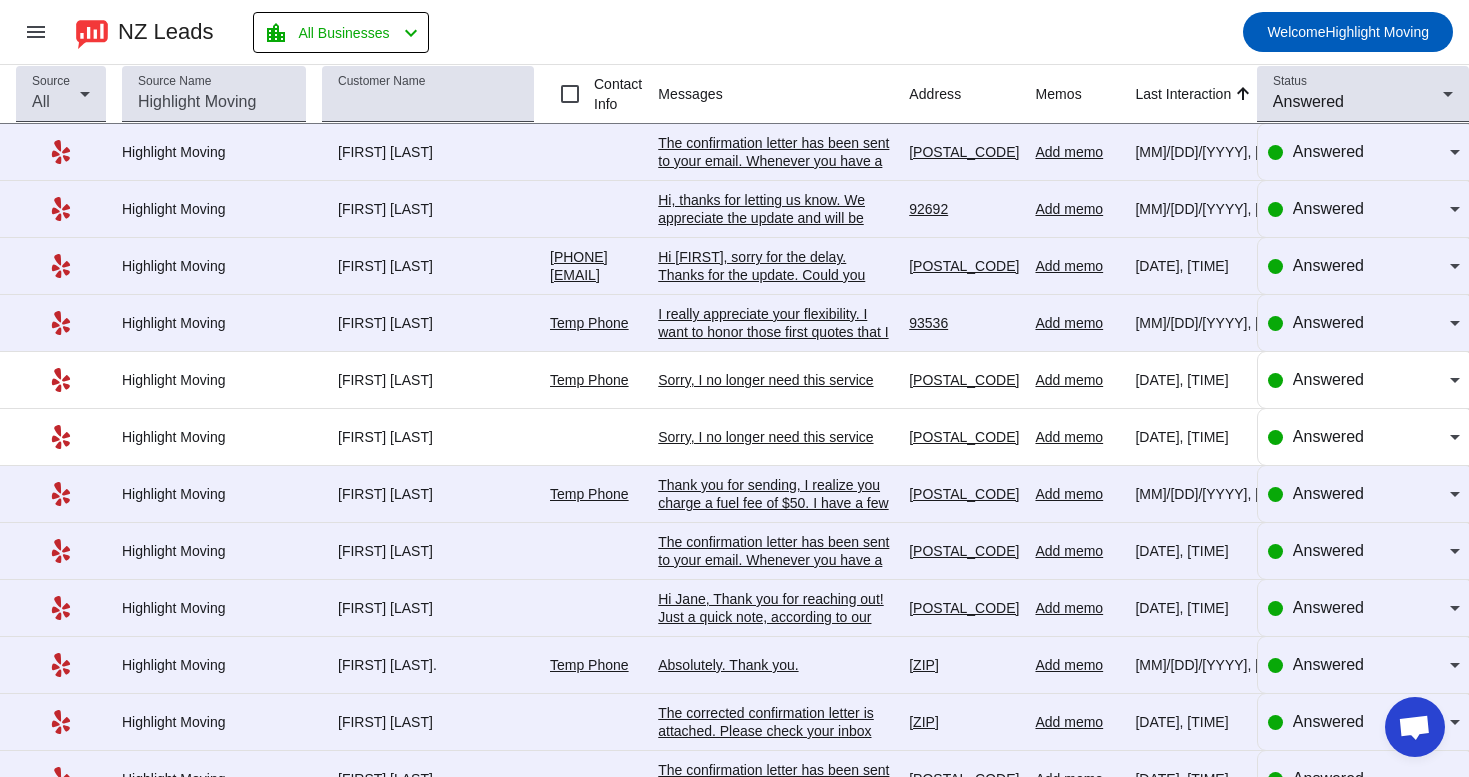 click on "The confirmation letter has been sent to your email. Whenever you have a moment, please check your inbox and if everything is correct and you agree with our terms and policies, just reply "Confirm" right in the email. Once you confirm, the system will add your project in the schedule automatically.
If you have any questions or concerns, please let me know!" 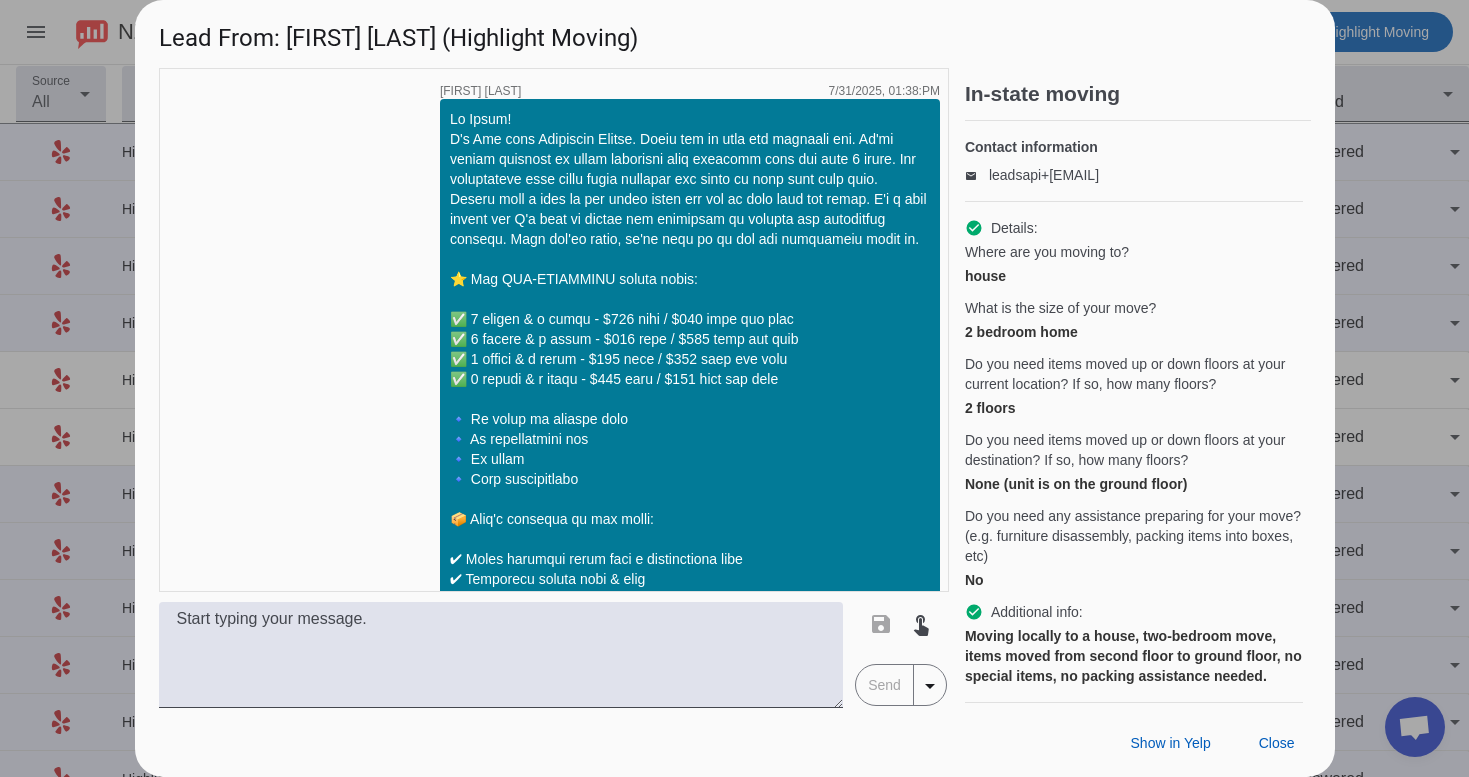 scroll, scrollTop: 3812, scrollLeft: 0, axis: vertical 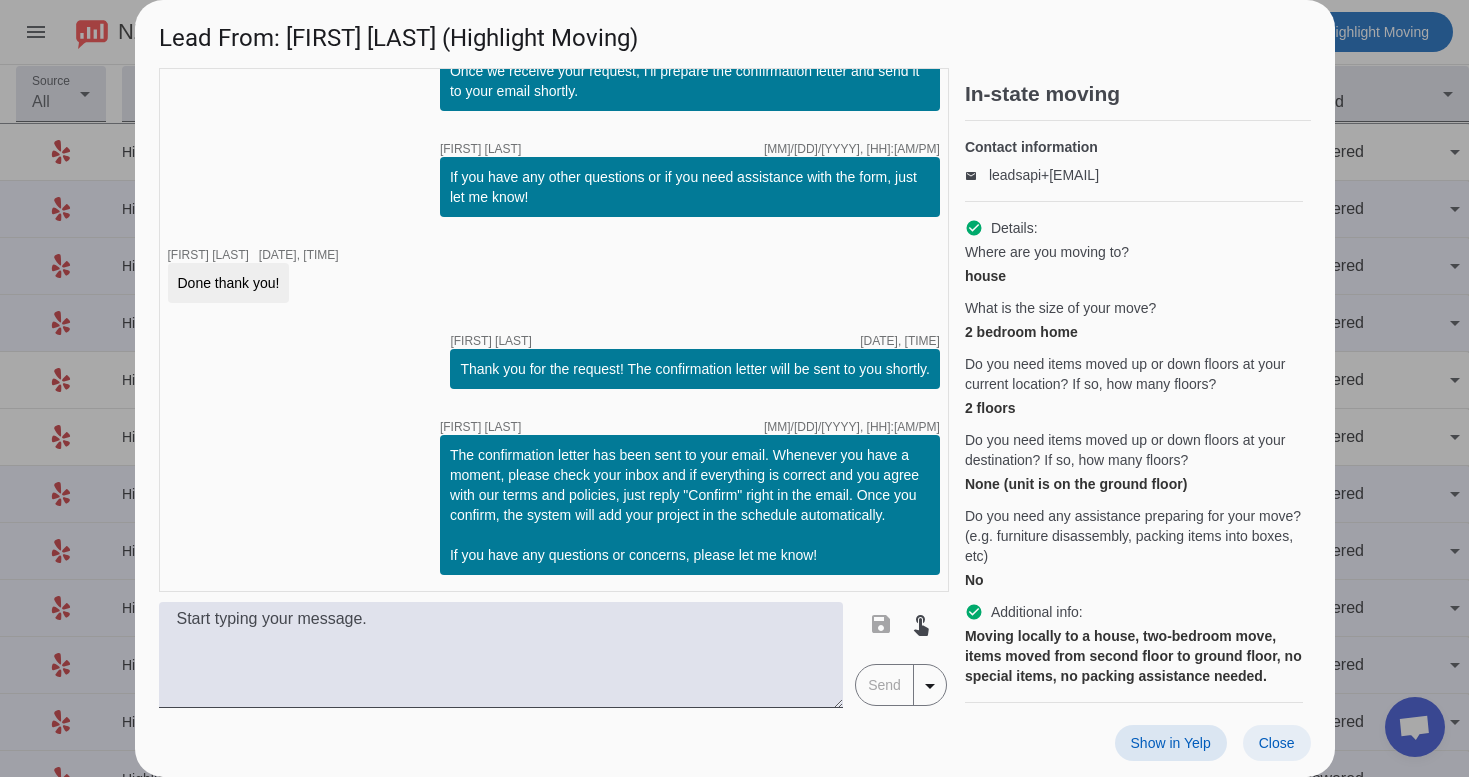 click on "Close" at bounding box center (1277, 743) 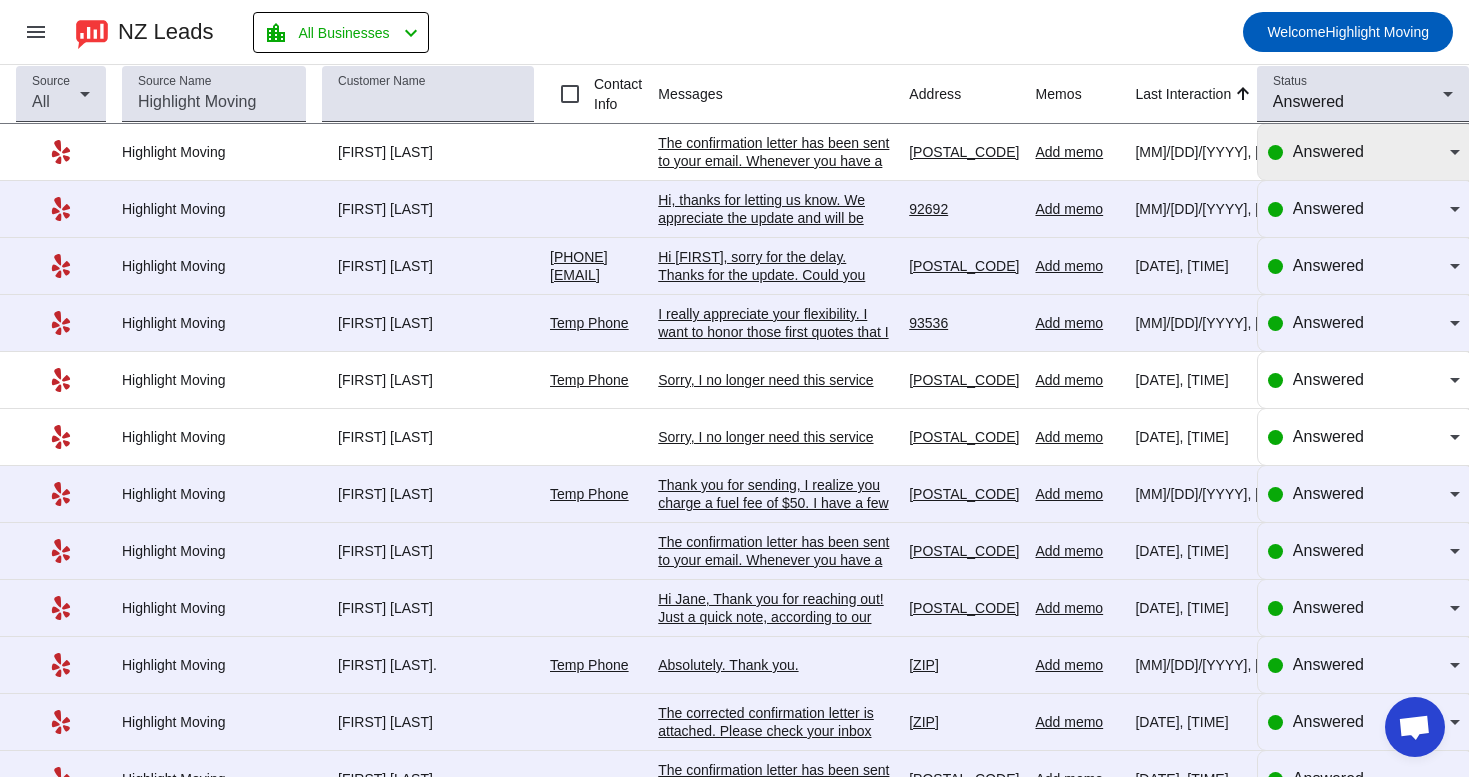 click on "Answered" at bounding box center (1328, 151) 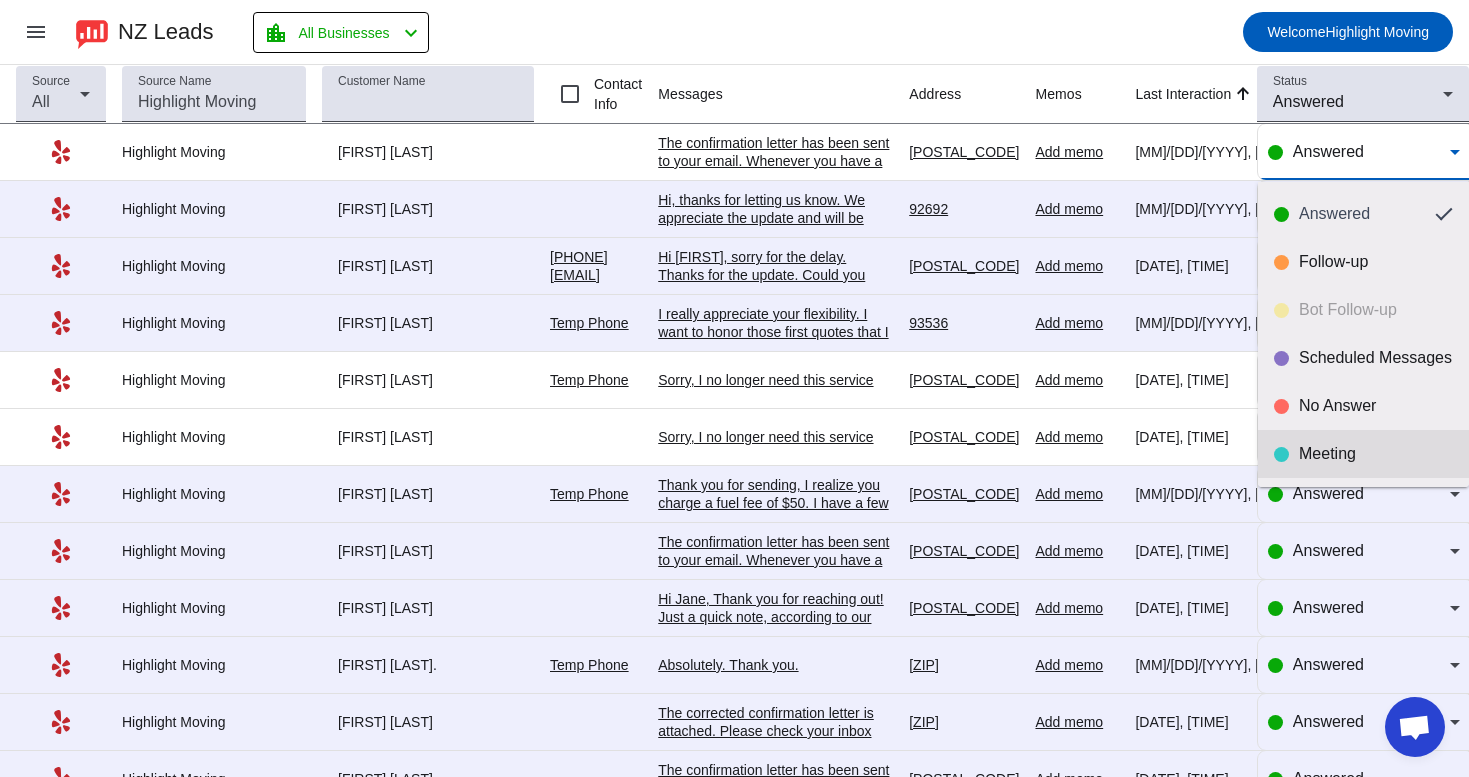 click on "Meeting" at bounding box center [1363, 454] 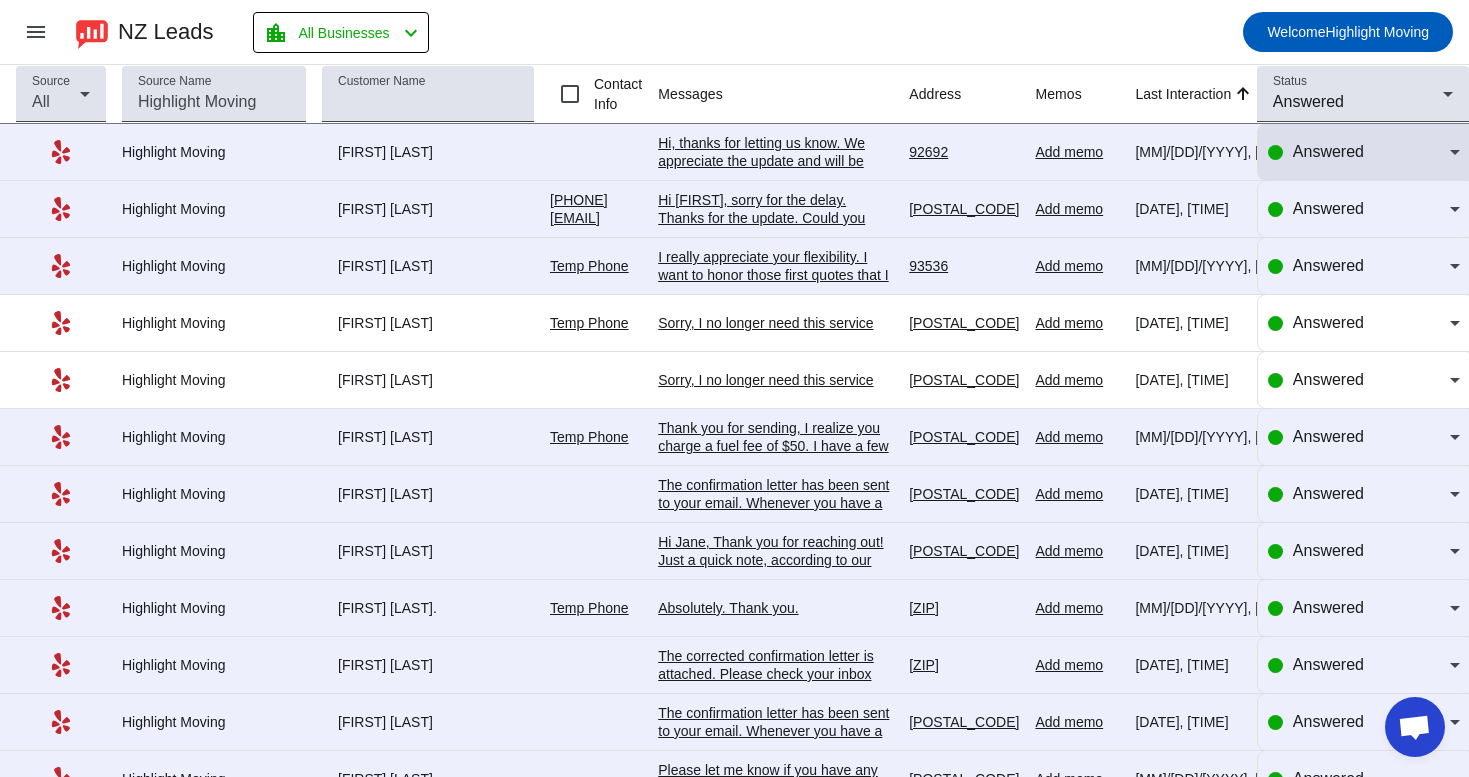 click on "Answered" at bounding box center [1328, 151] 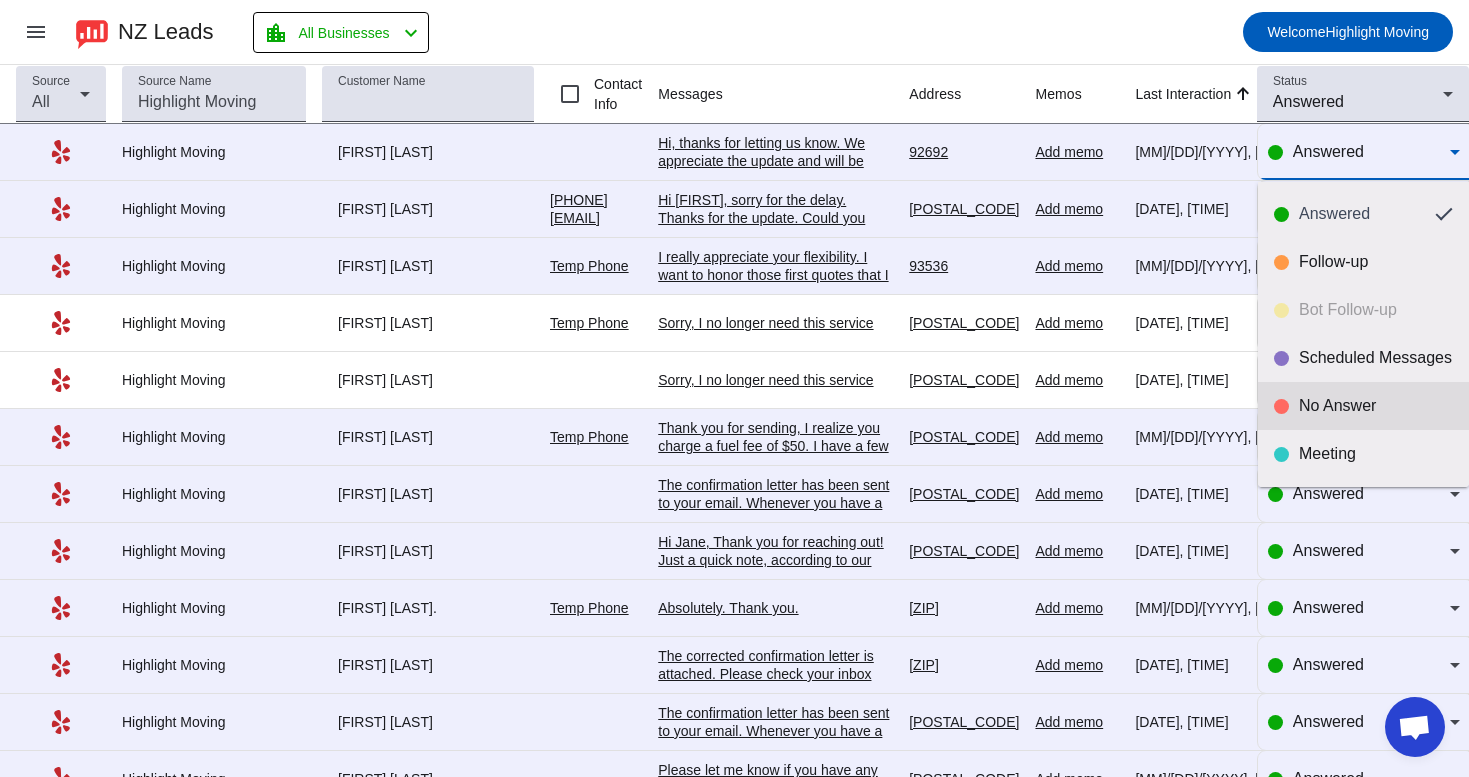 click on "No Answer" at bounding box center [1376, 406] 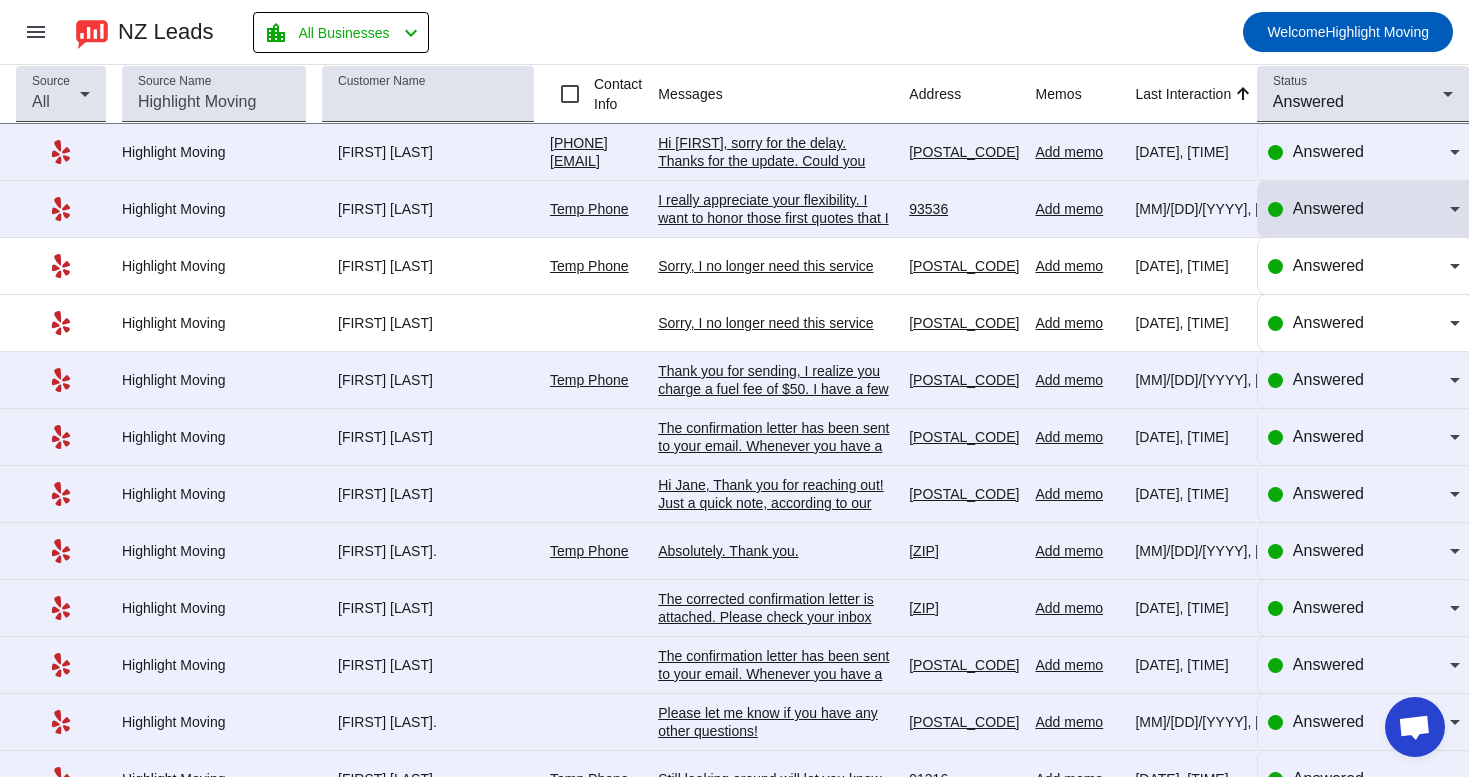 click on "Answered" at bounding box center (1371, 209) 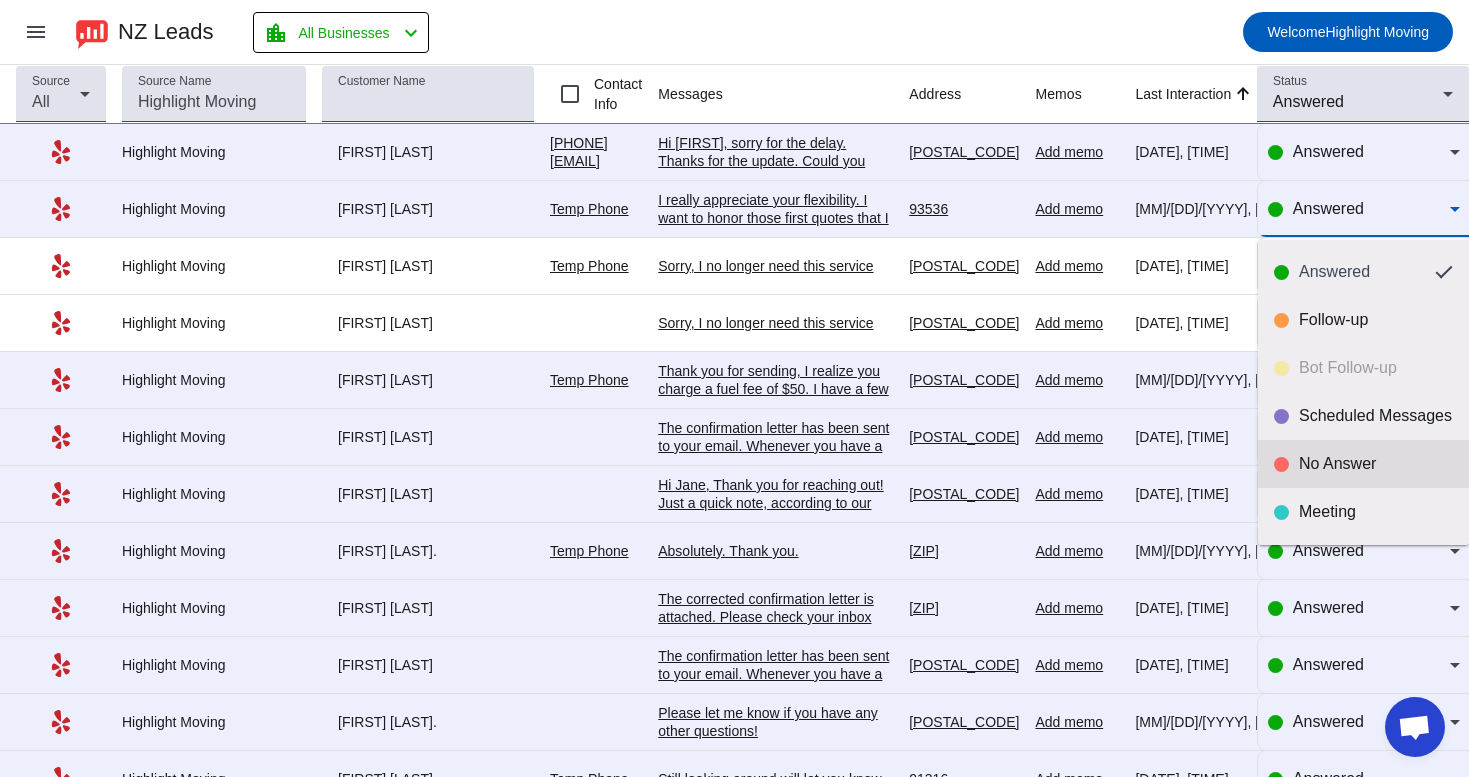 click on "No Answer" at bounding box center (1363, 464) 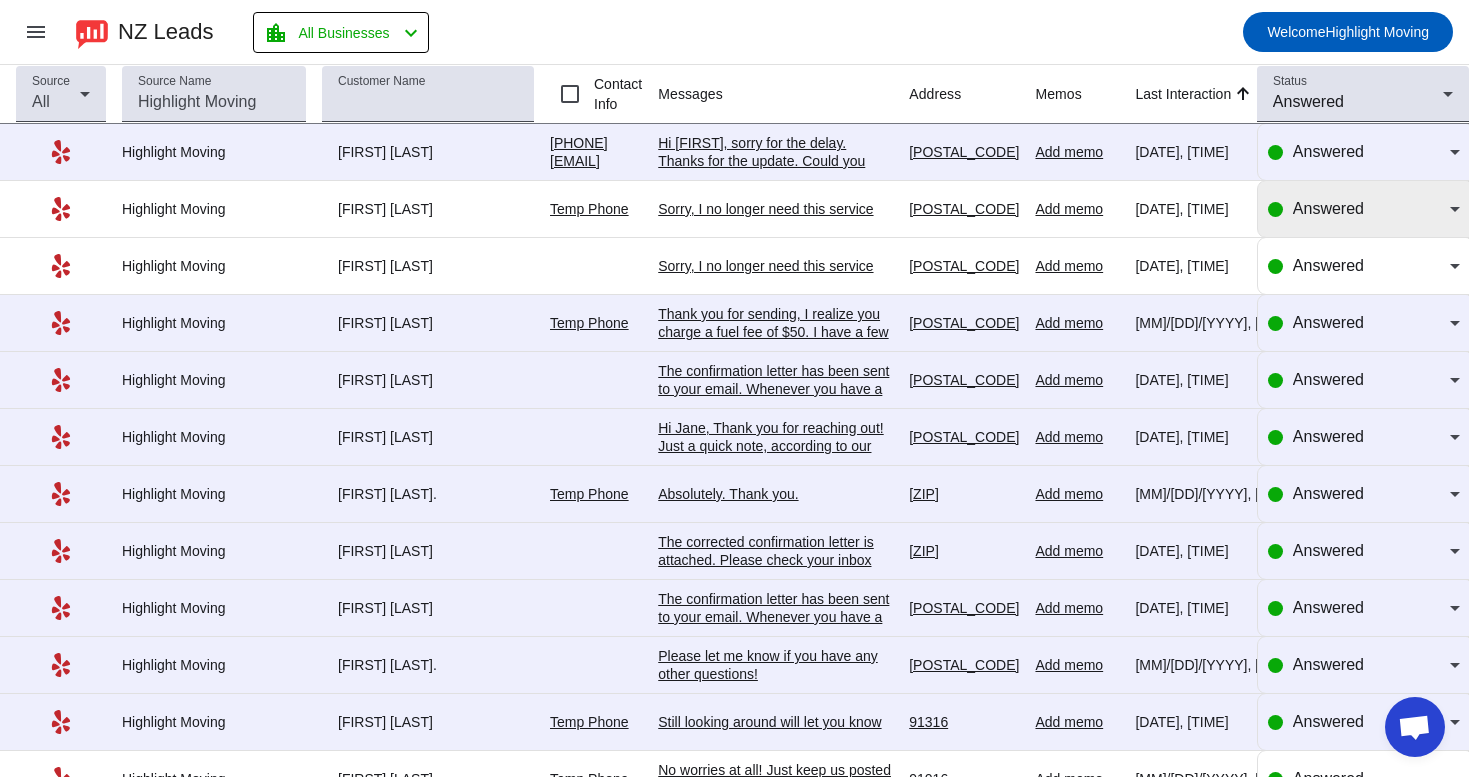 click on "Answered" 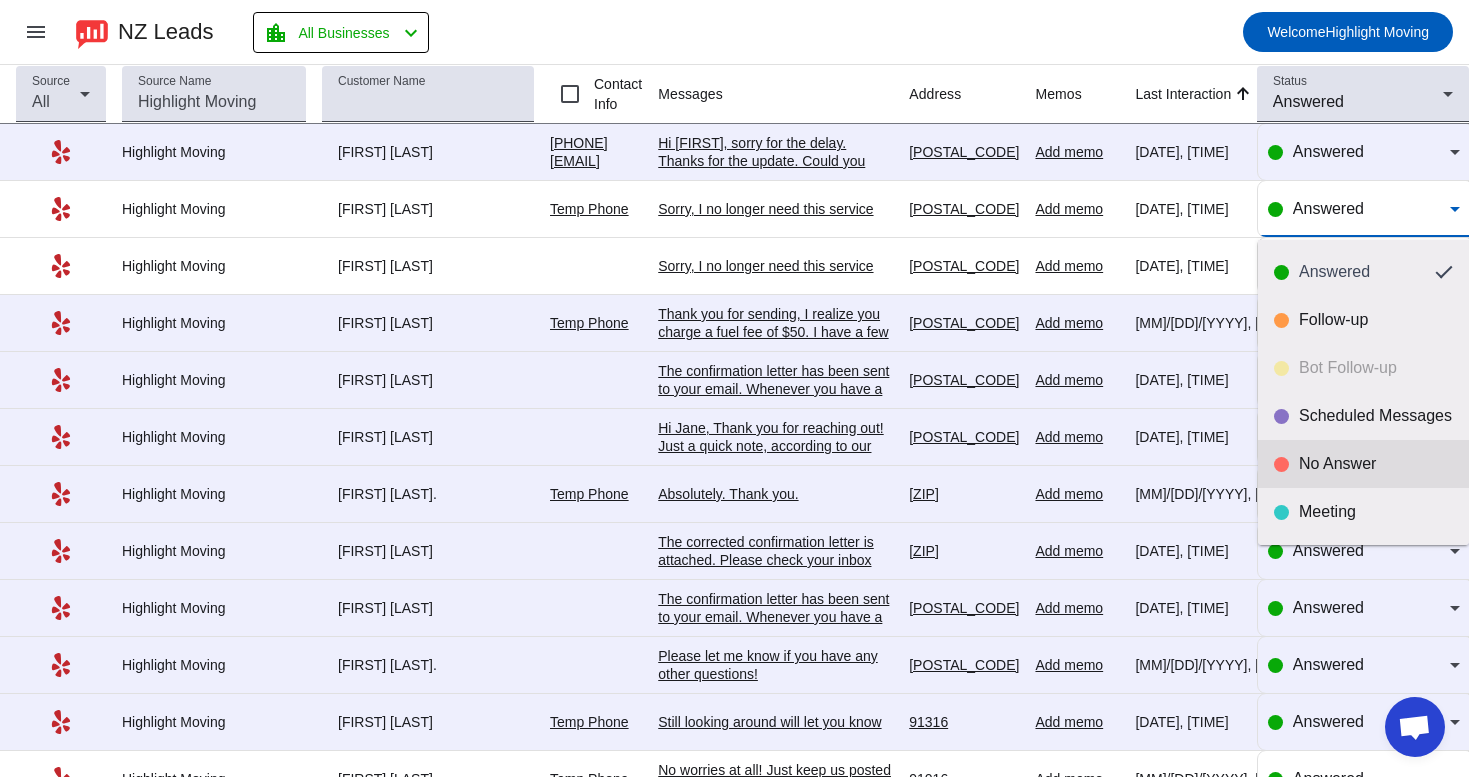 click on "No Answer" at bounding box center (1363, 464) 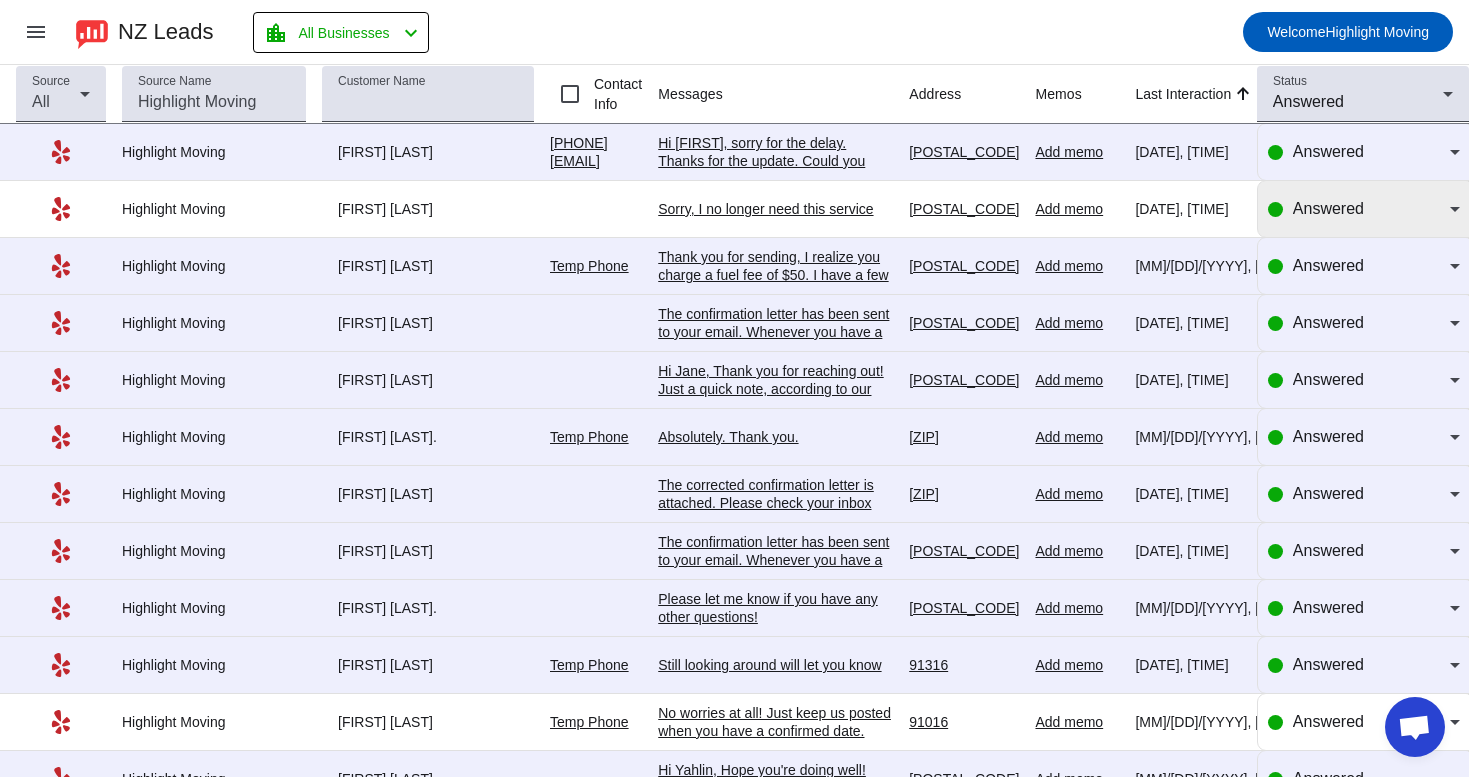 click on "Answered" at bounding box center [1371, 209] 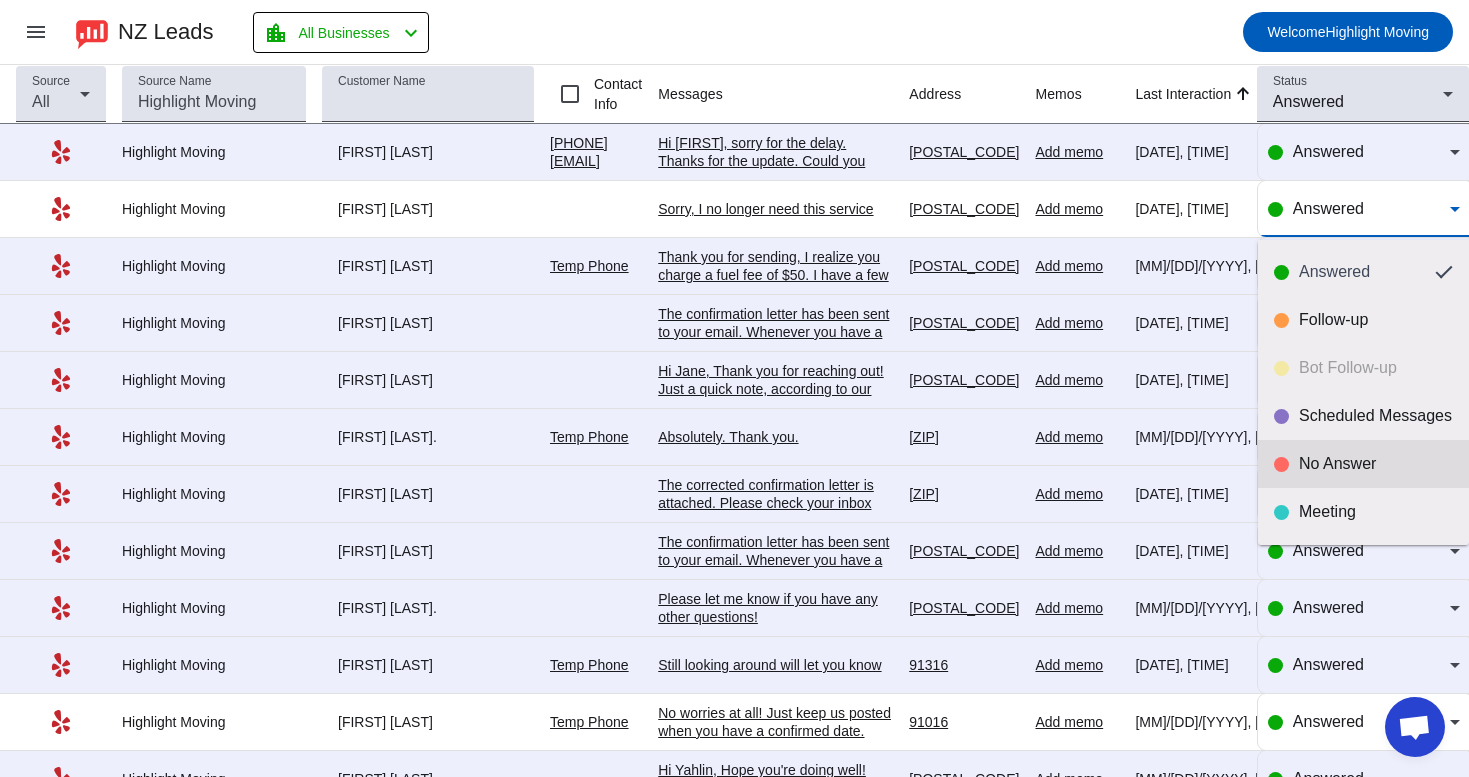 click on "No Answer" at bounding box center (1376, 464) 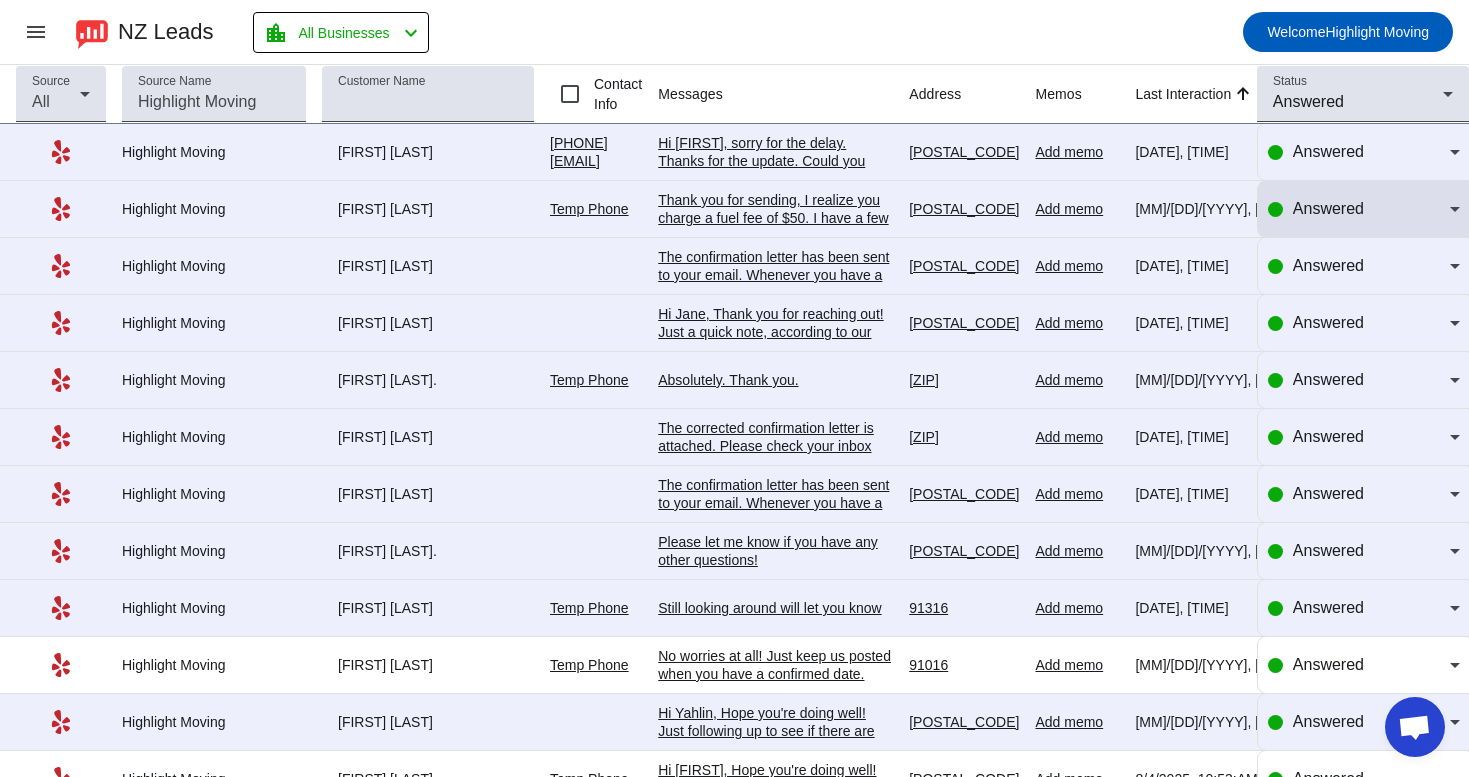 click on "Answered" at bounding box center (1371, 209) 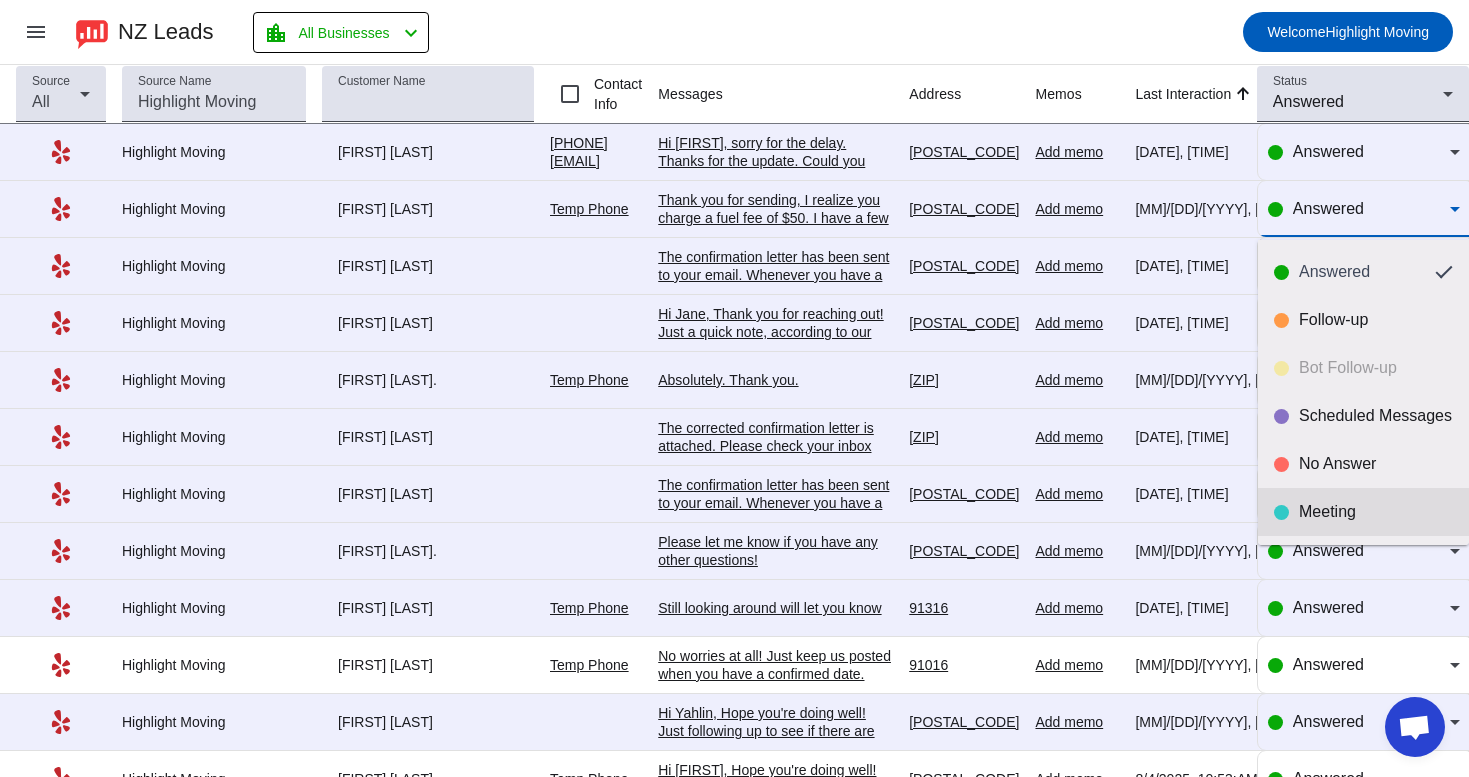 click on "Meeting" at bounding box center [1363, 512] 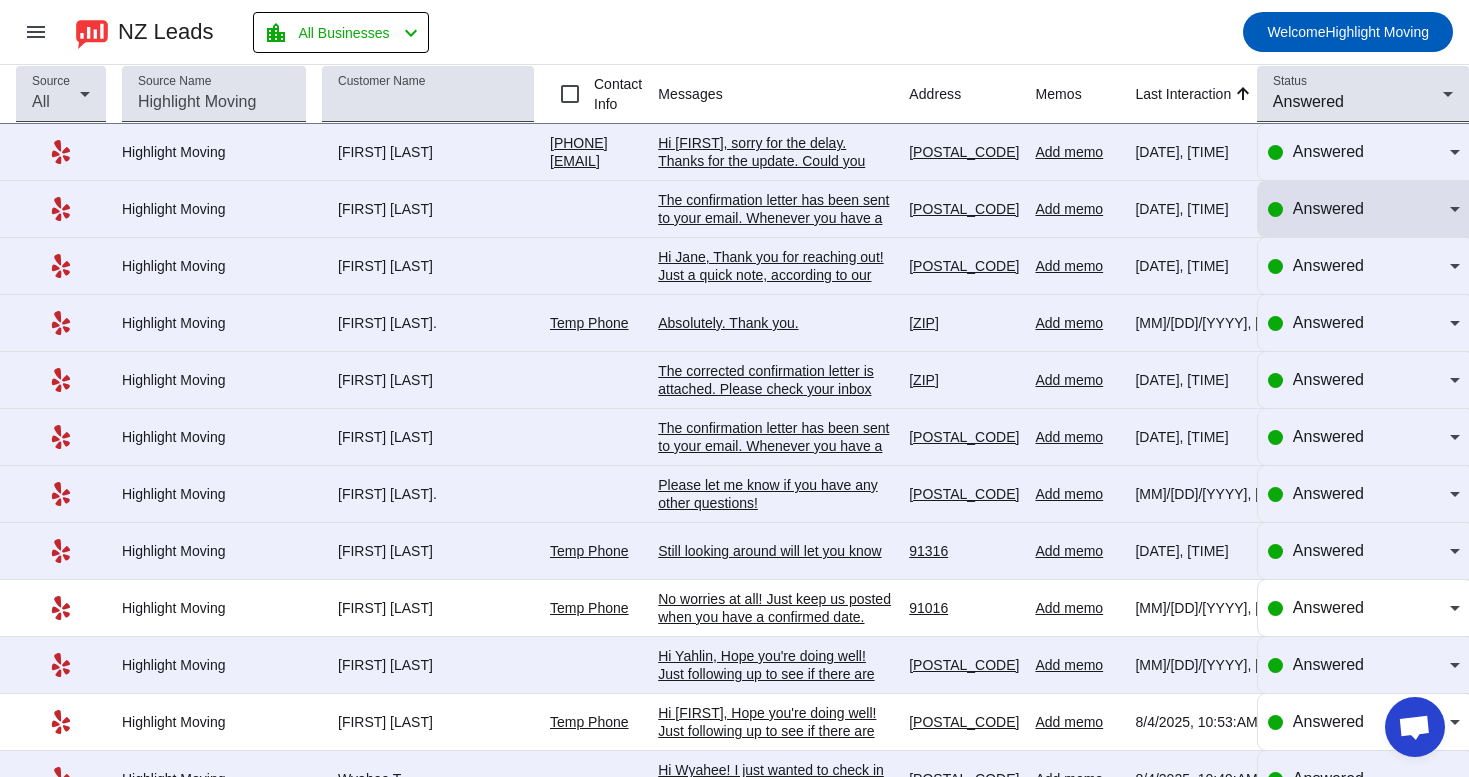 click on "Answered" at bounding box center (1371, 209) 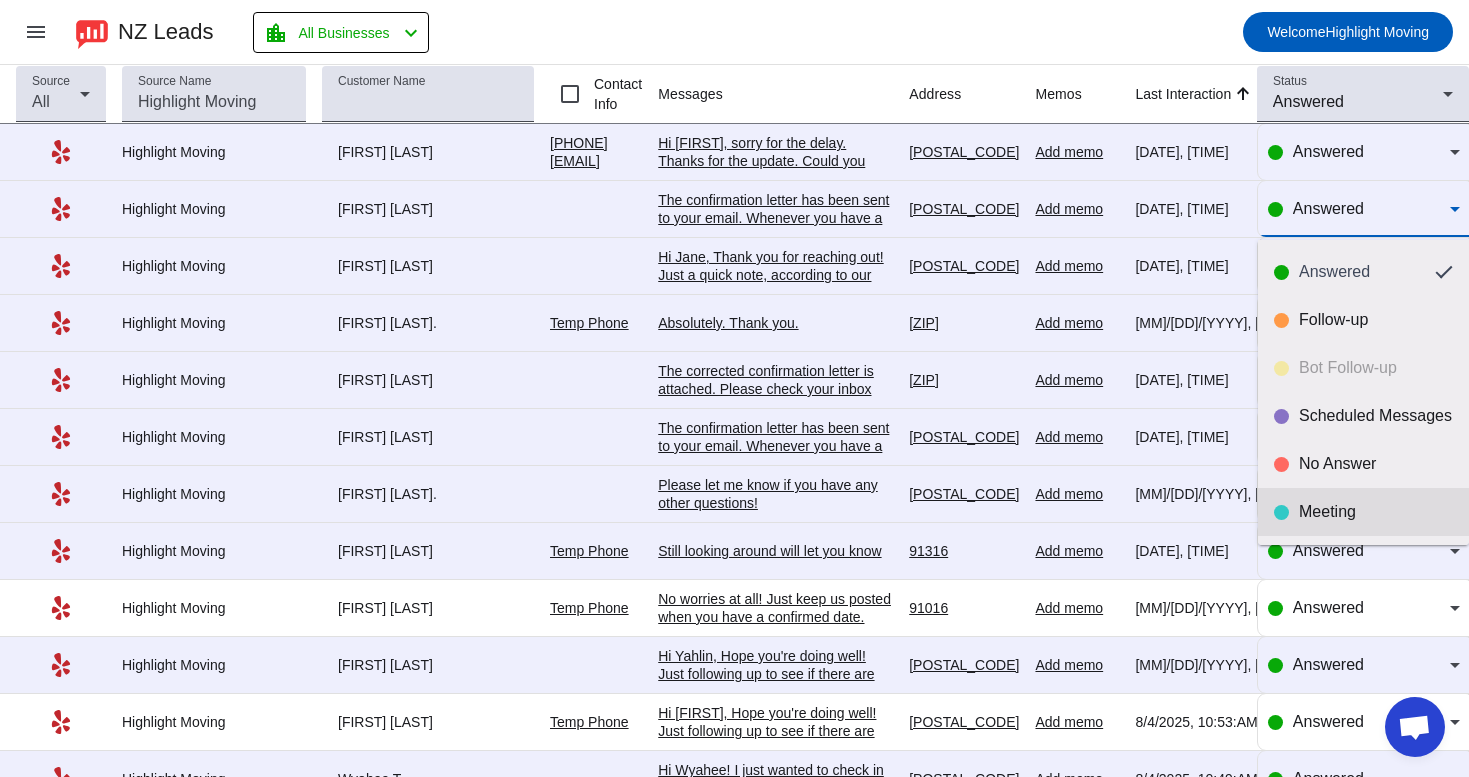 click on "Meeting" at bounding box center (1376, 512) 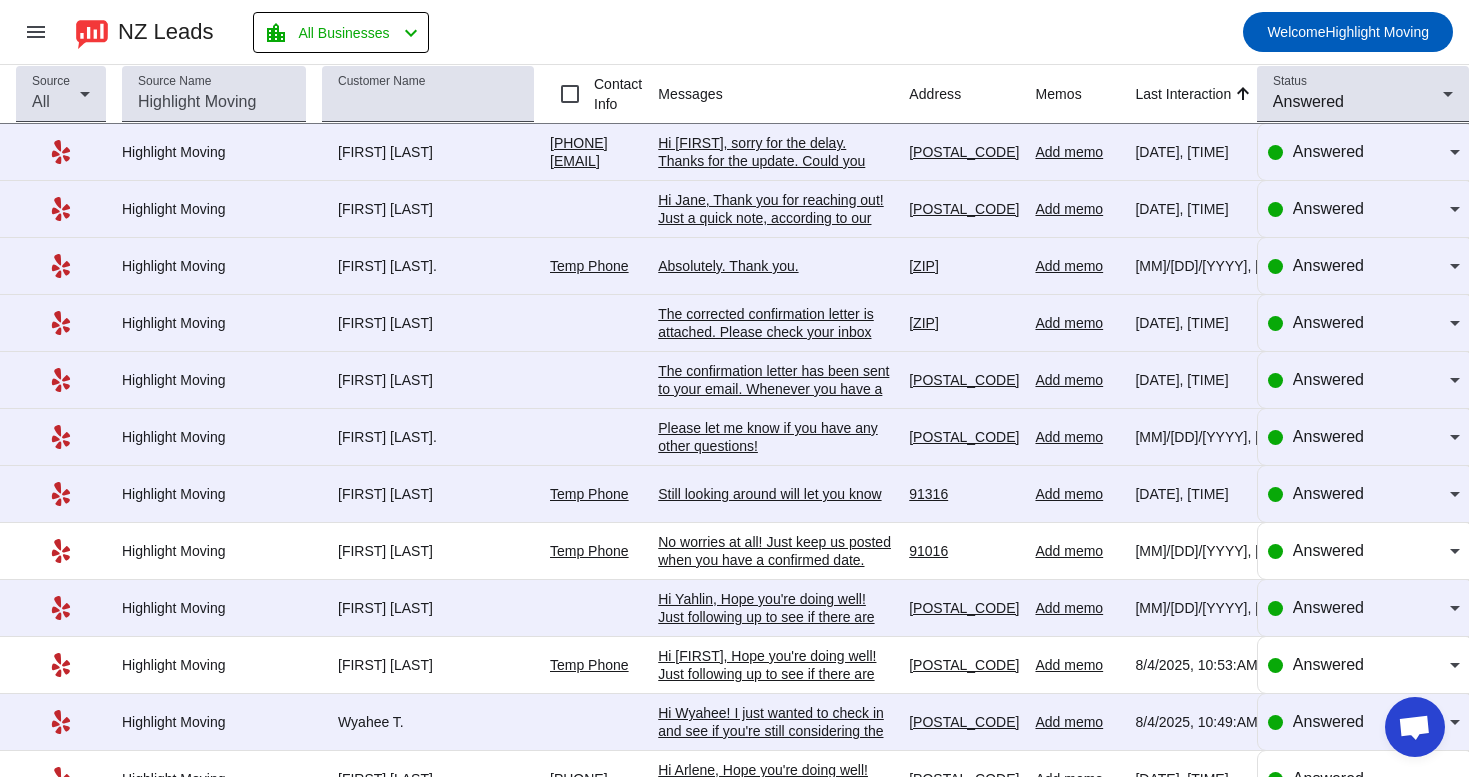 click on "Hi Jane,
Thank you for reaching out!
Just a quick note, according to our policy, we have a 3-hour minimum for all moves. There is also an additional fee of $150 for any extra heavy items.
Our earliest availability is August 12.
Please don't hesitate to reach out if you have any other questions, I'll be happy to help!" 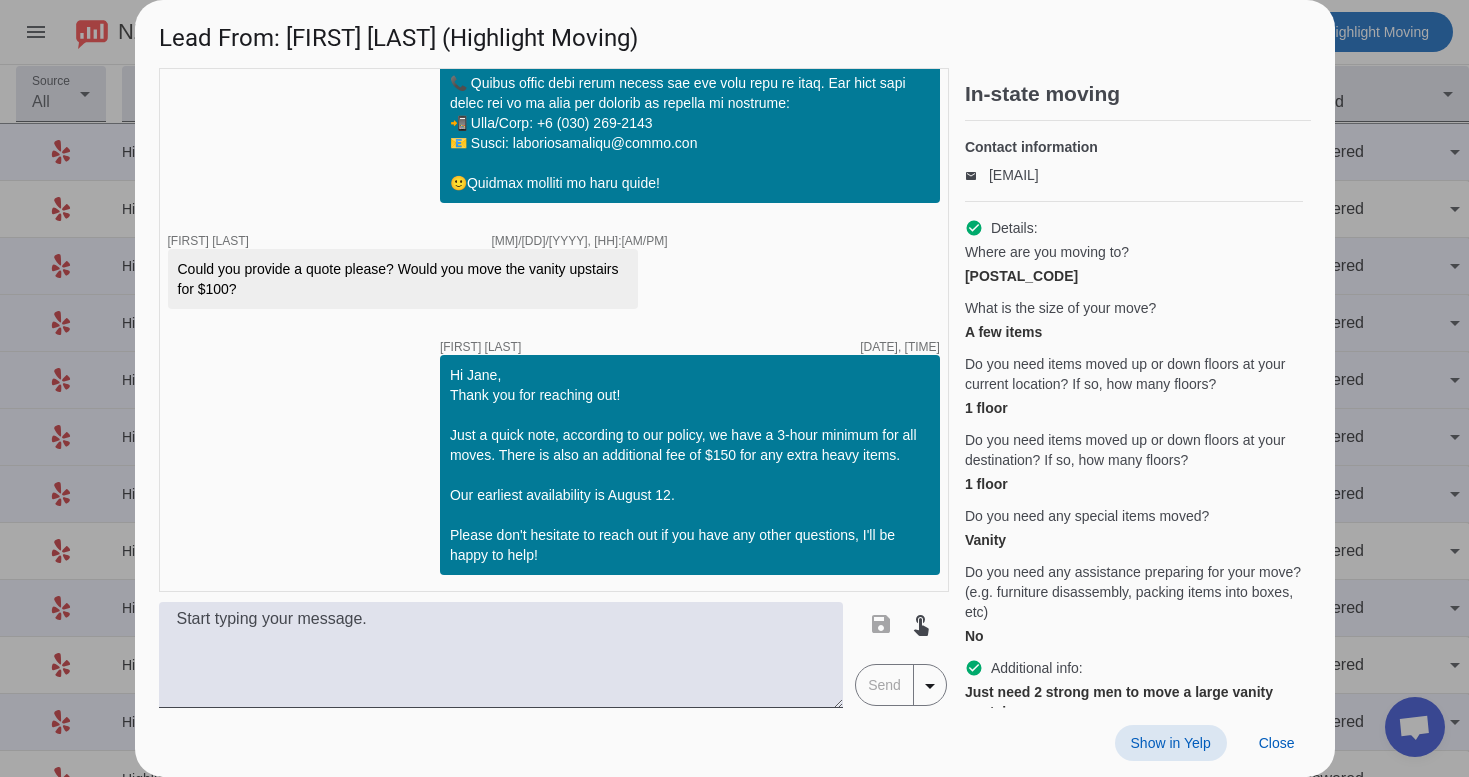 scroll, scrollTop: 1162, scrollLeft: 0, axis: vertical 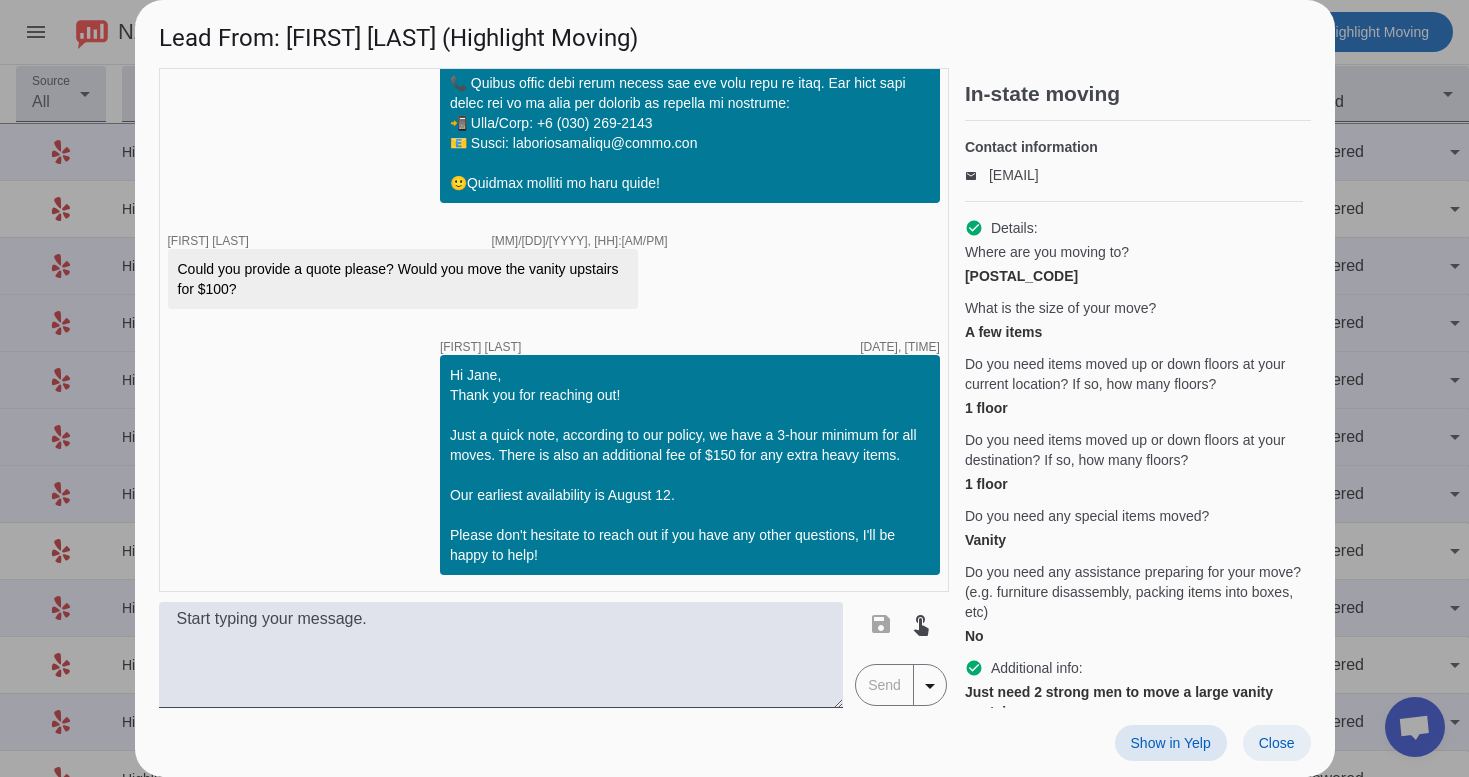 click on "Close" at bounding box center [1277, 743] 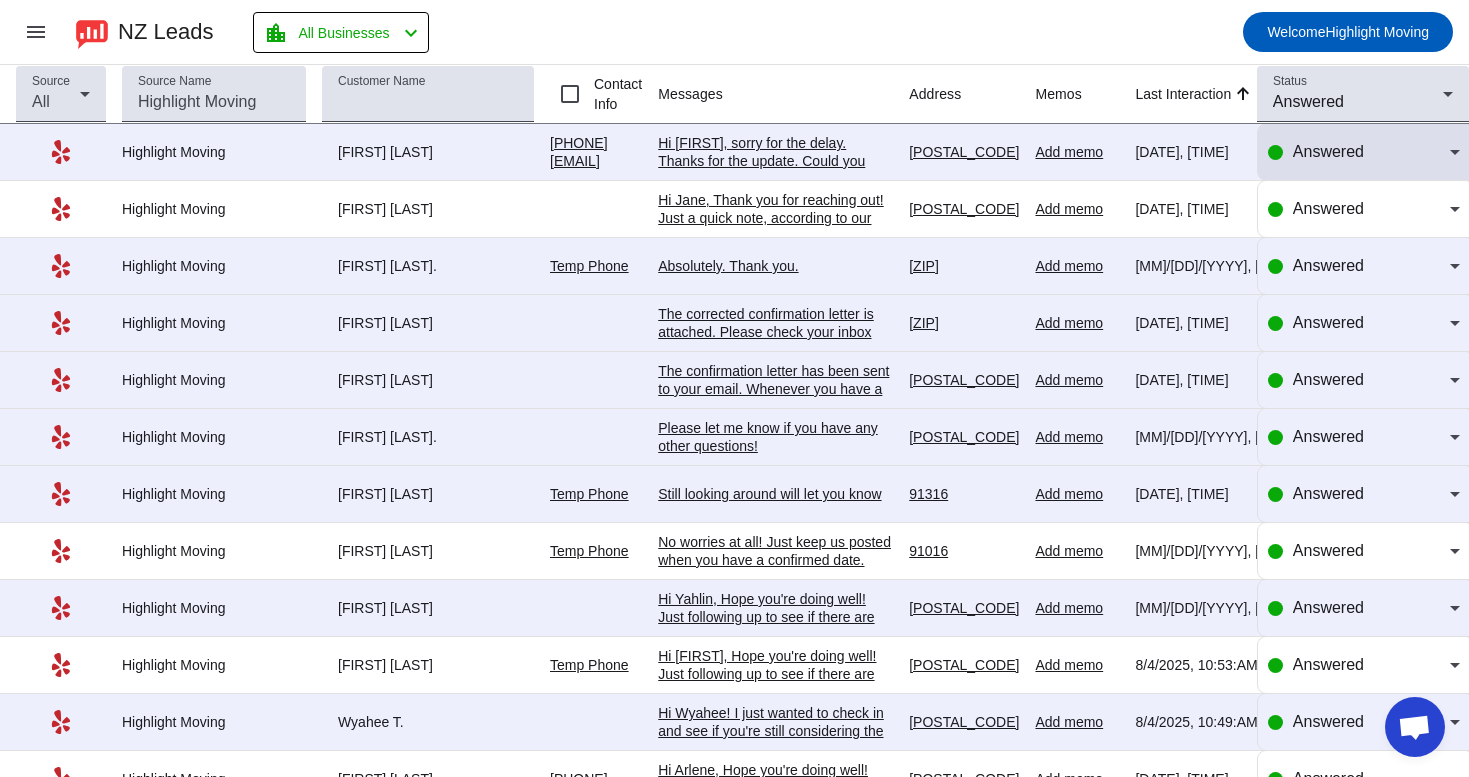 click on "Answered" at bounding box center (1371, 152) 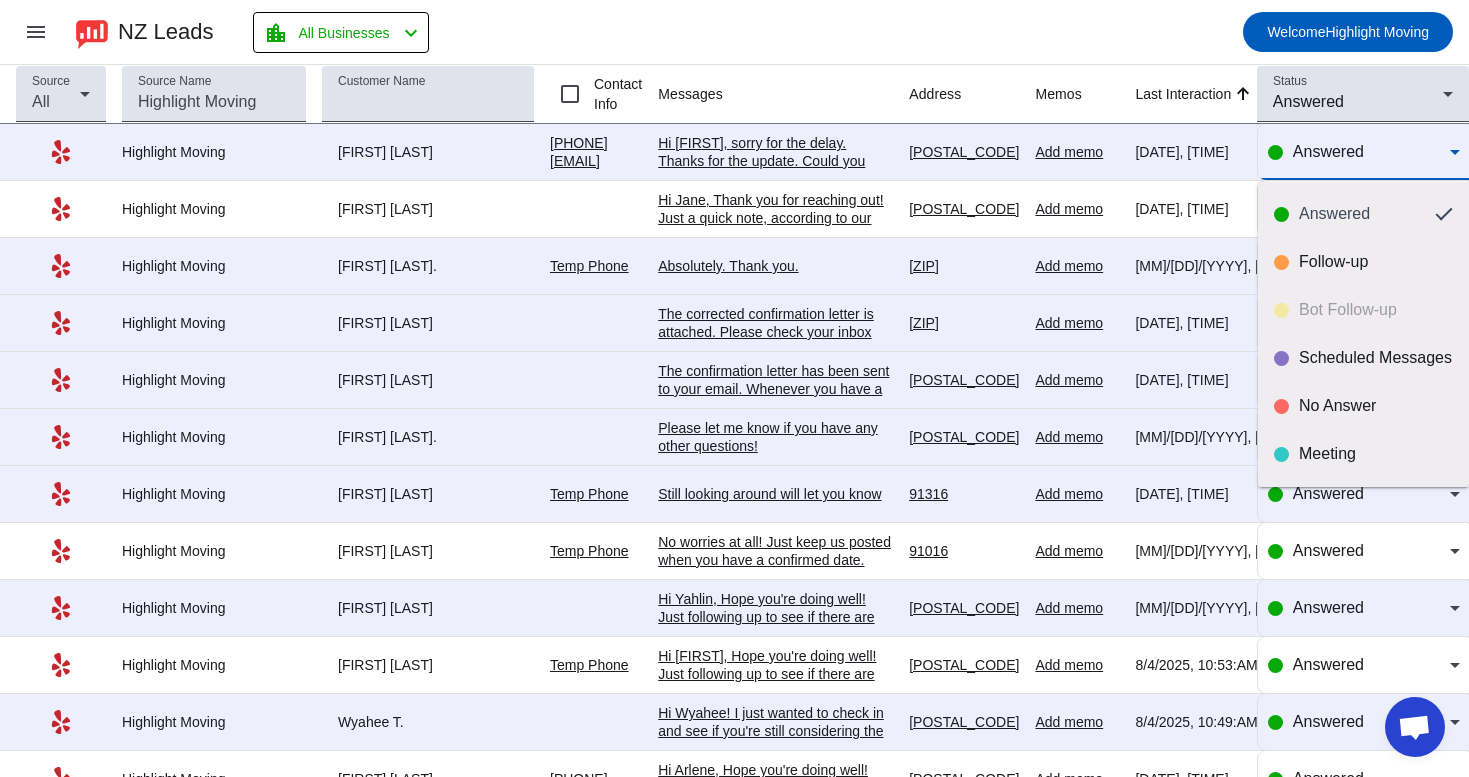 click at bounding box center (734, 388) 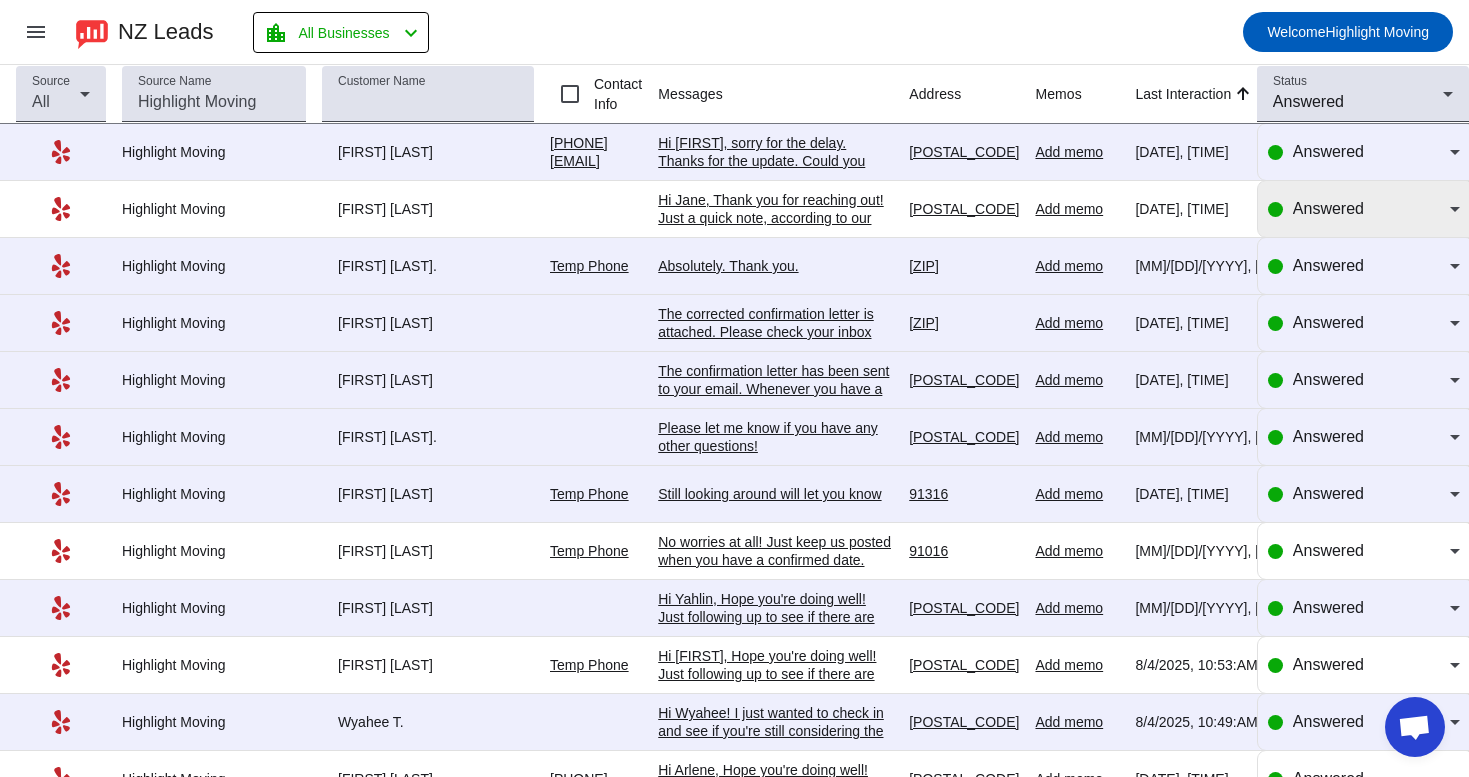 click on "Answered" 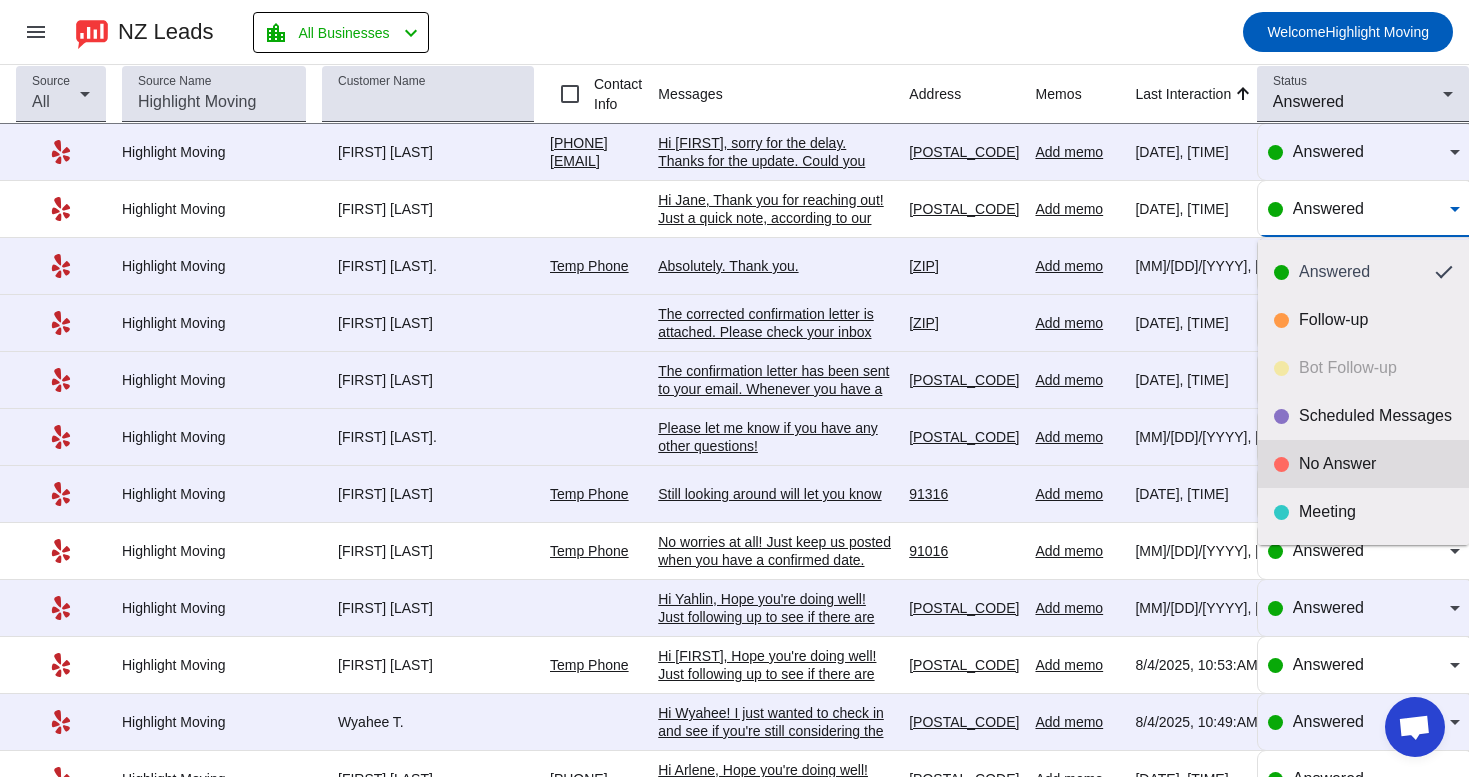 click on "No Answer" at bounding box center (1363, 464) 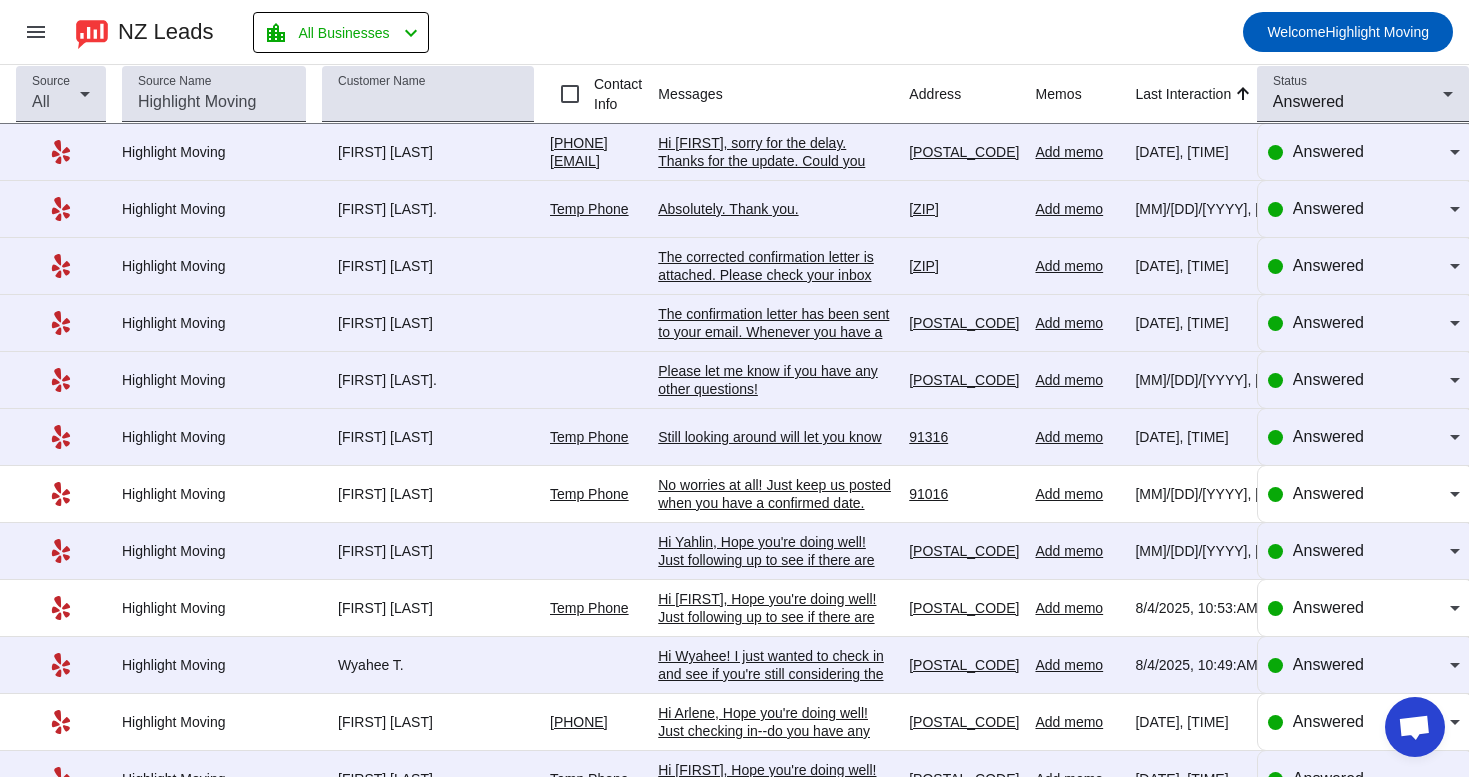 click on "Absolutely. Thank you." 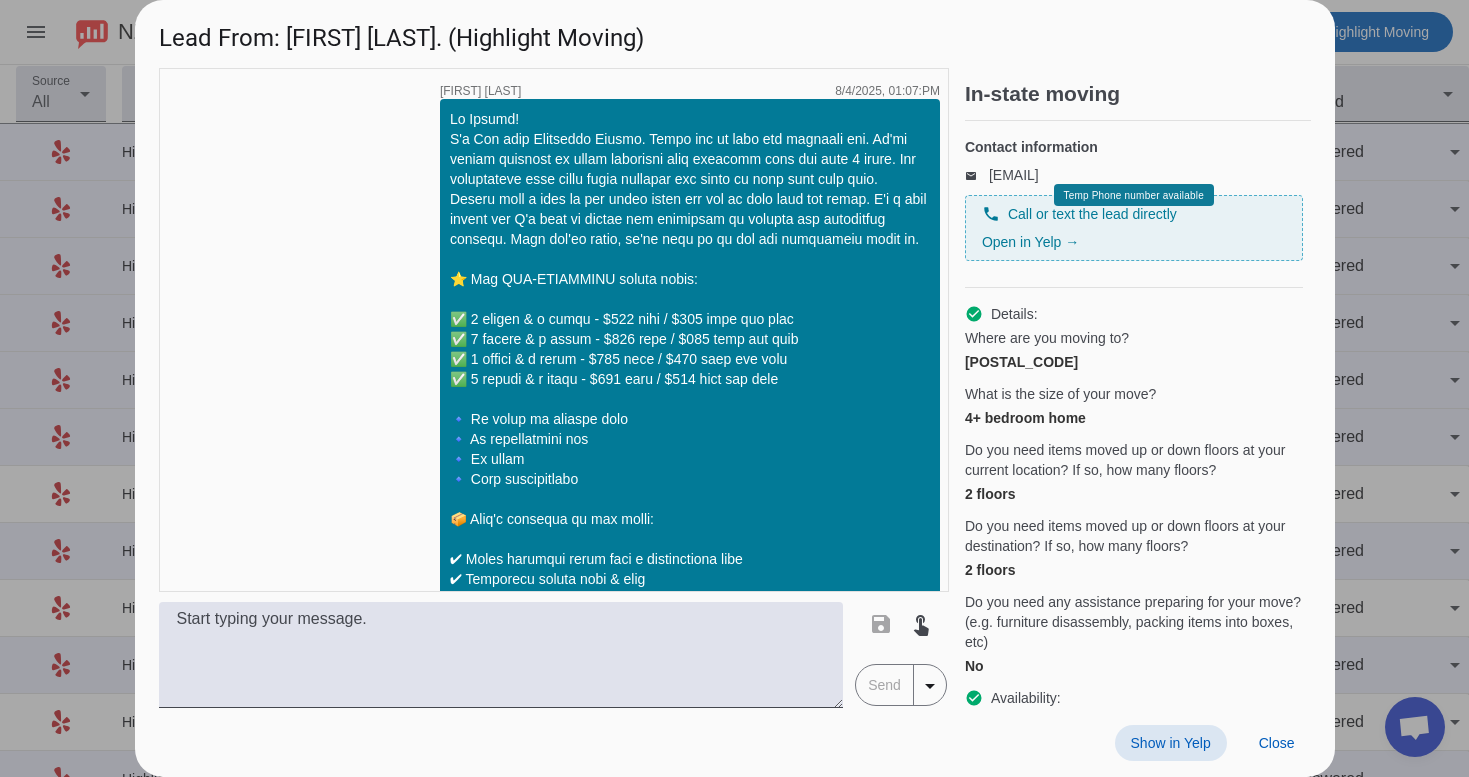 scroll, scrollTop: 1538, scrollLeft: 0, axis: vertical 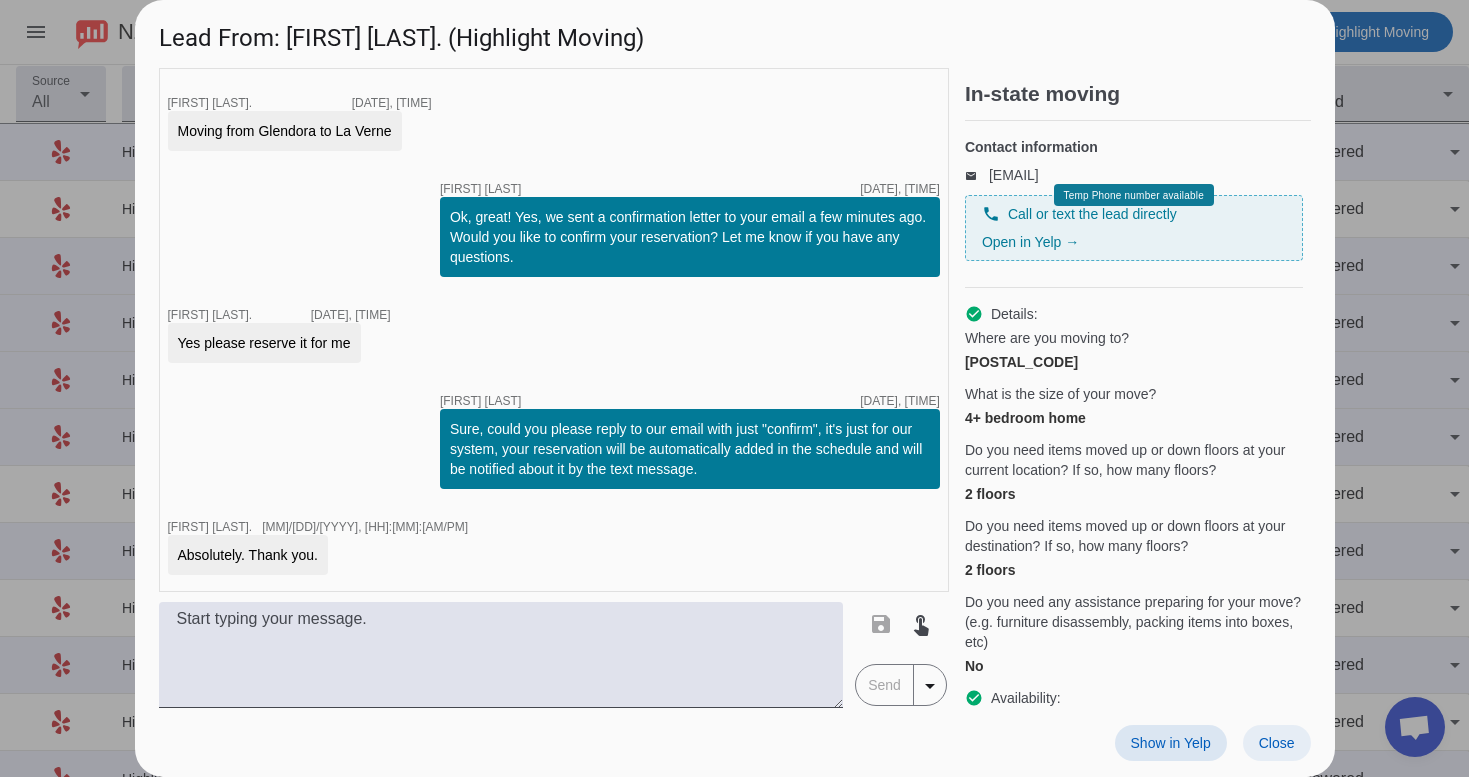 click on "Close" at bounding box center [1277, 743] 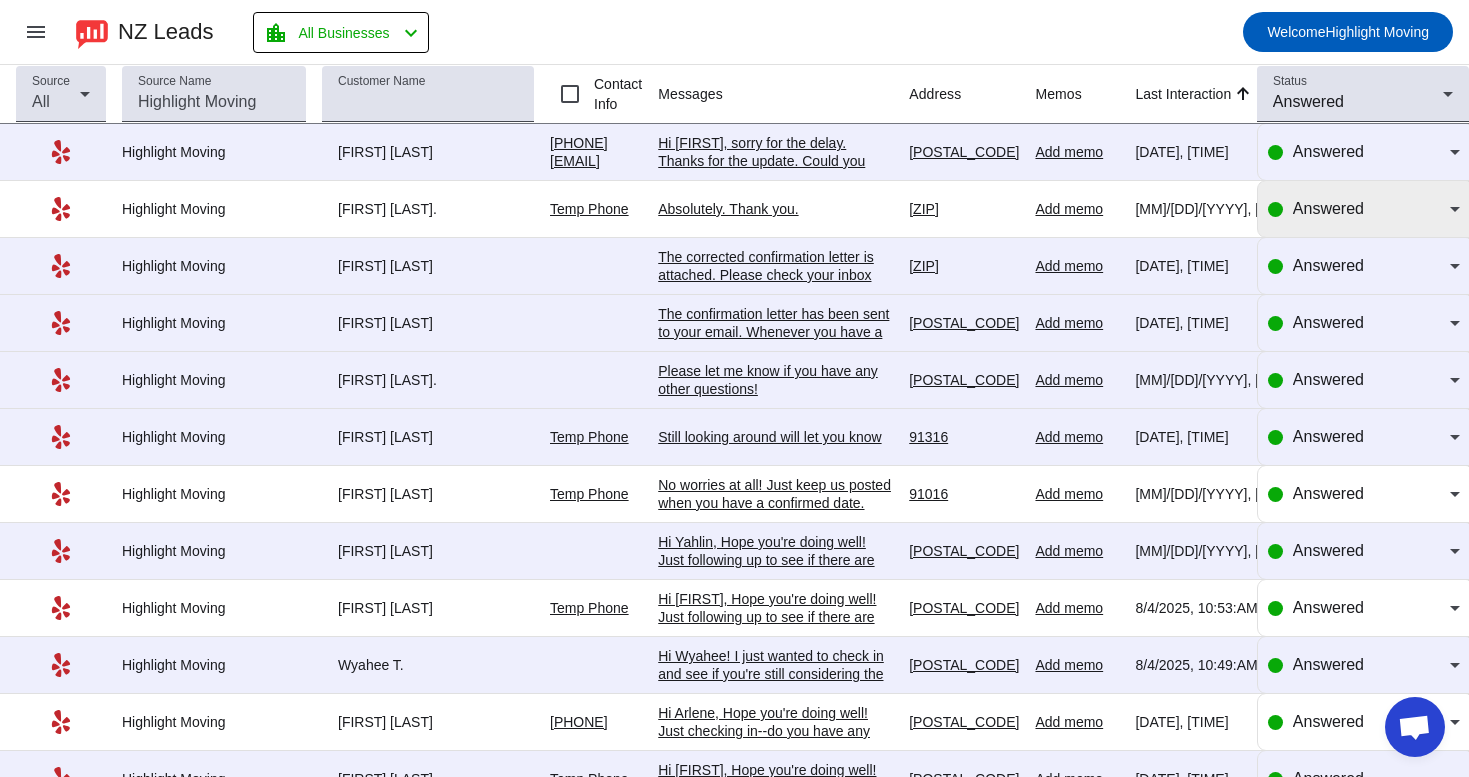 click on "Answered" at bounding box center [1328, 208] 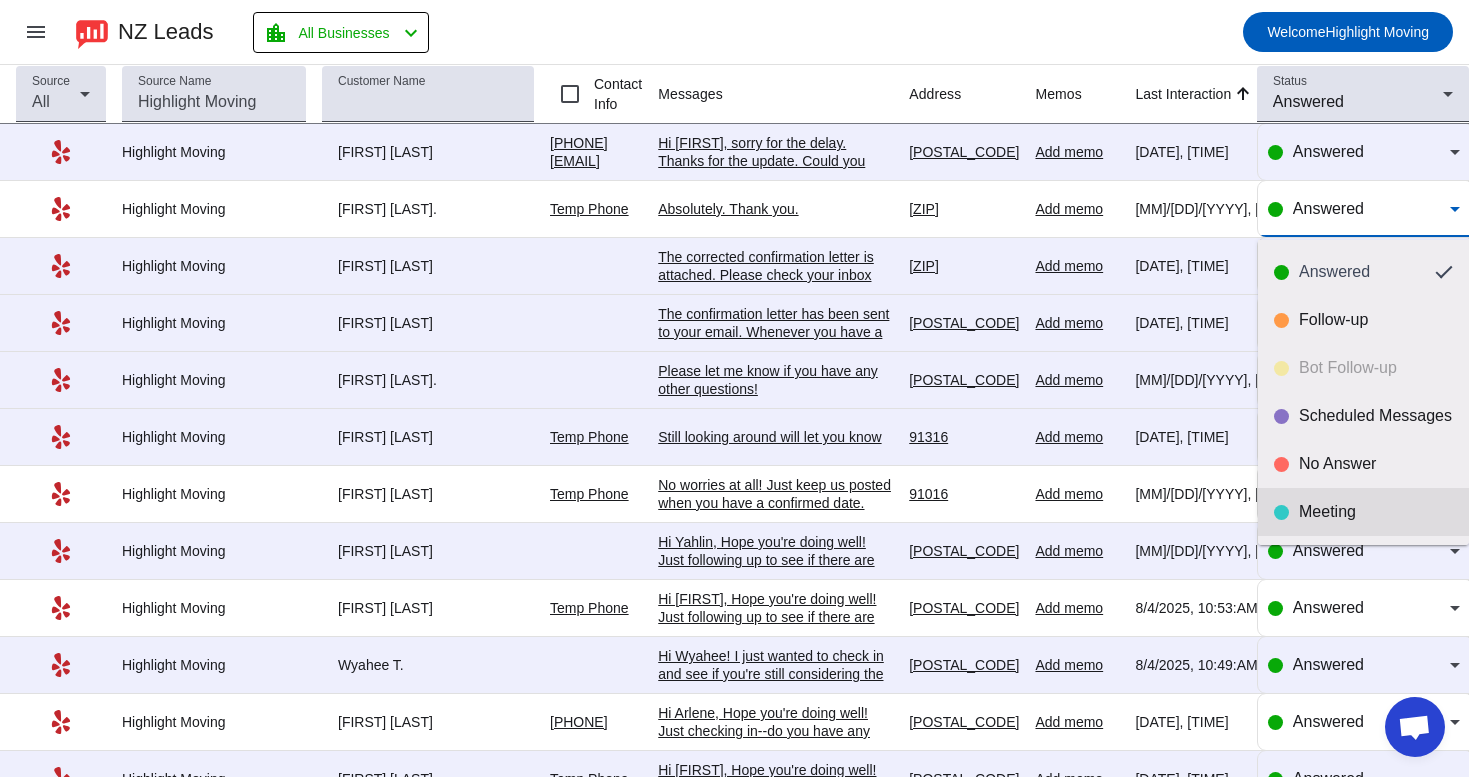 click on "Meeting" at bounding box center (1376, 512) 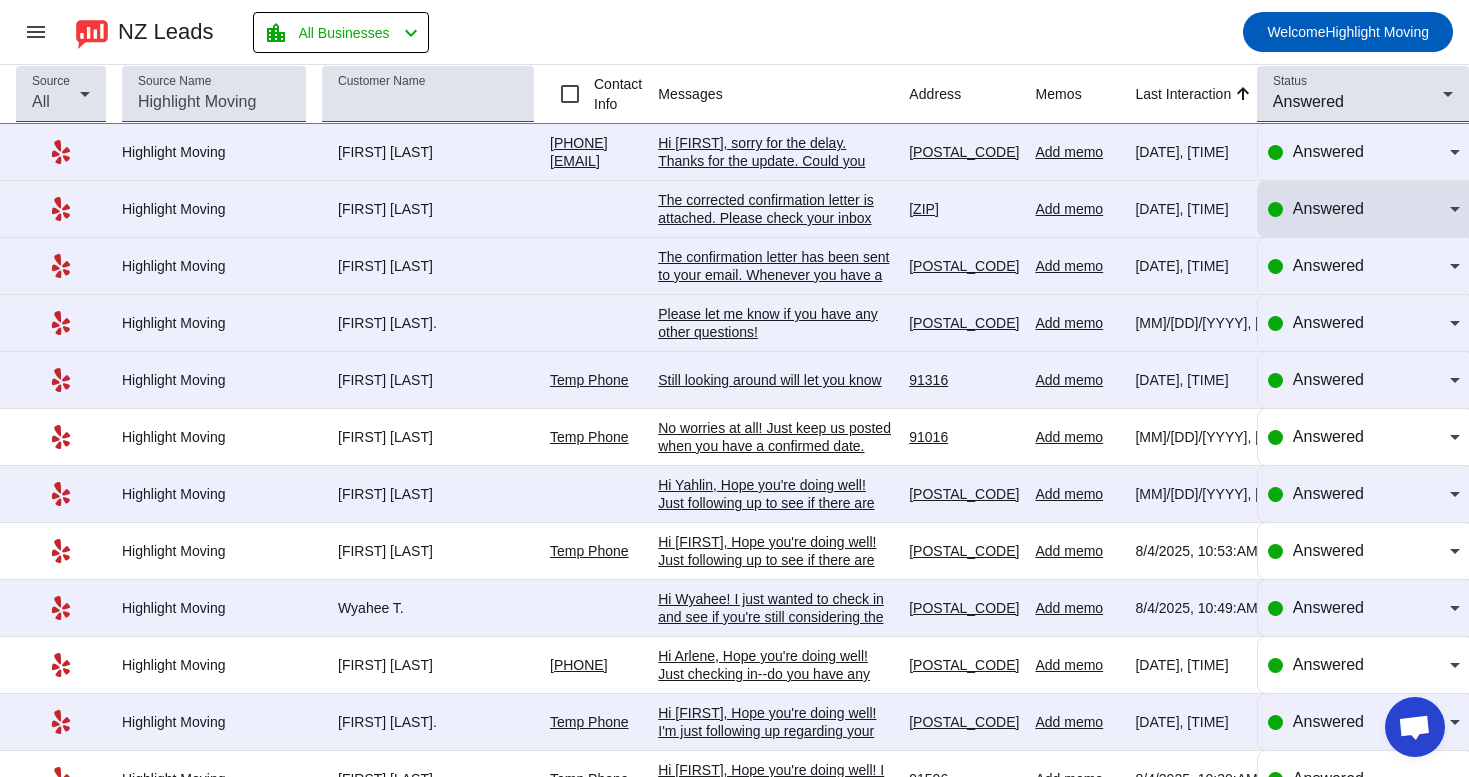 click on "Answered" 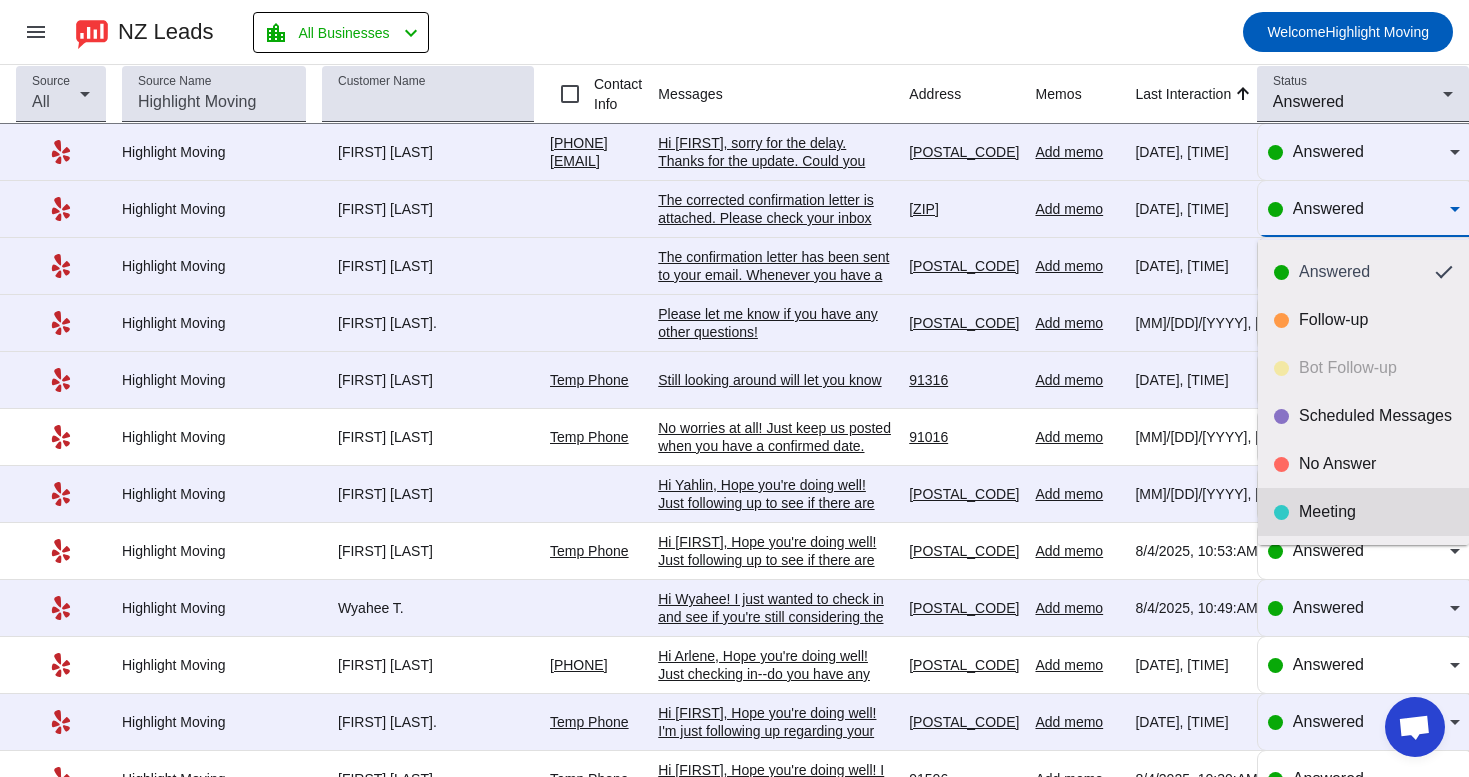 click on "Meeting" at bounding box center (1376, 512) 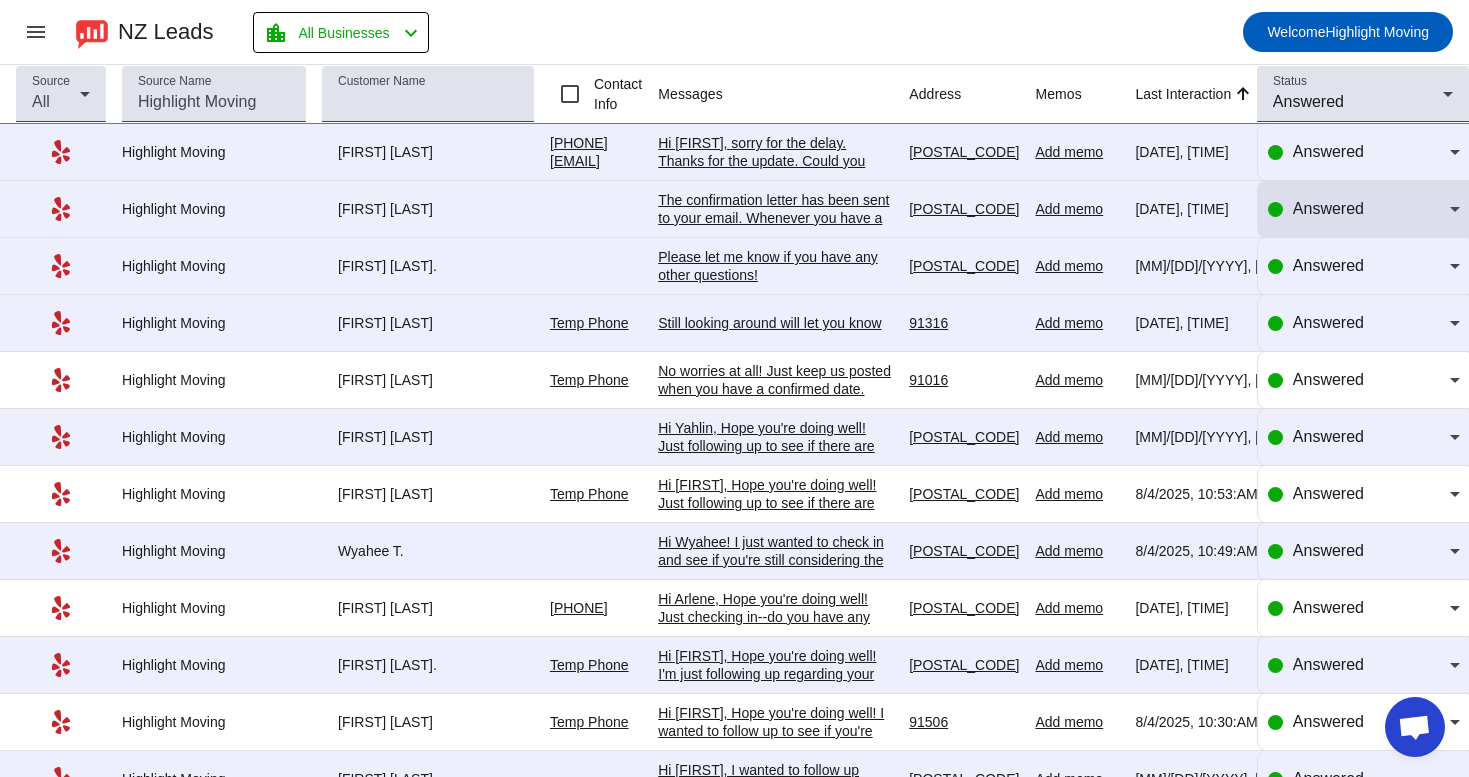 click on "Answered" at bounding box center (1328, 208) 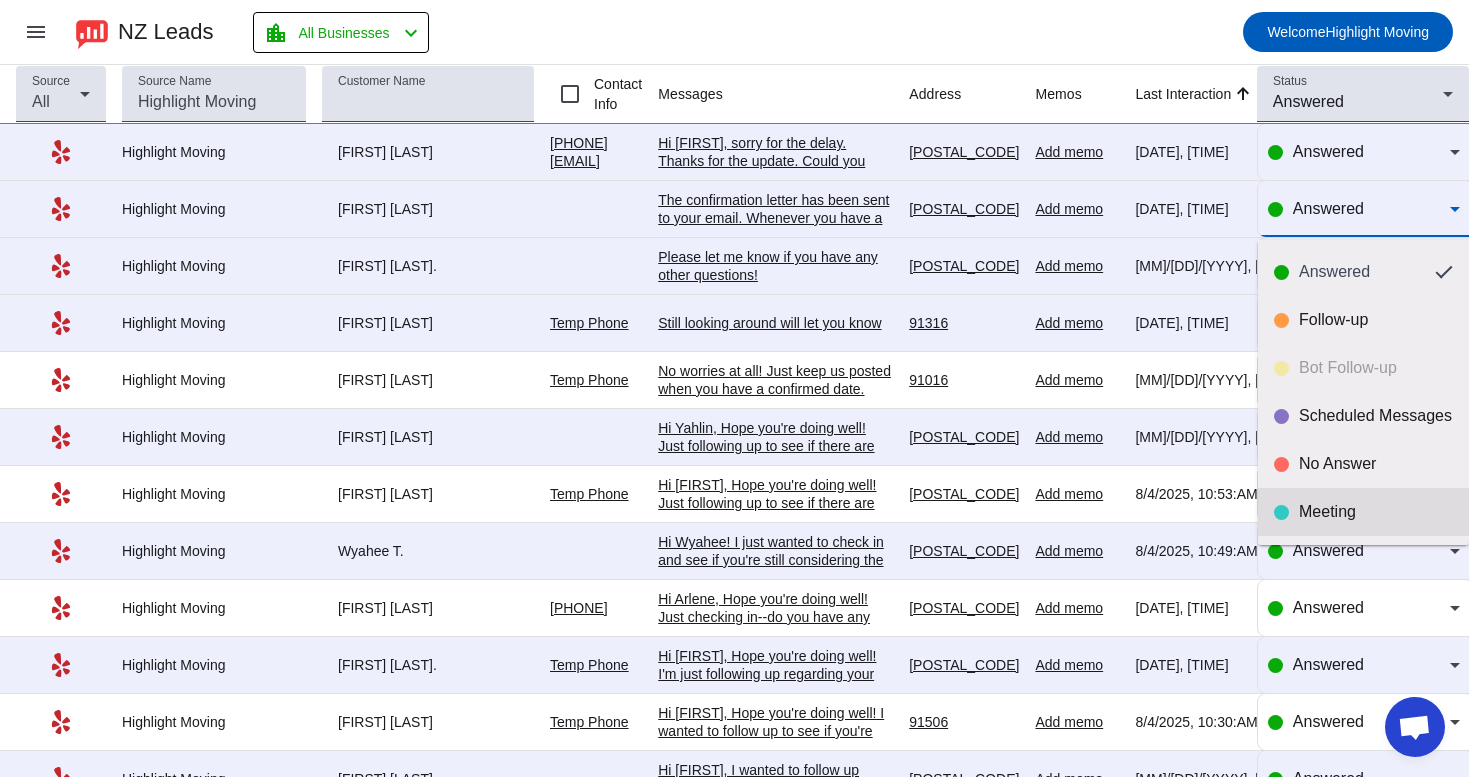 click on "Meeting" at bounding box center [1376, 512] 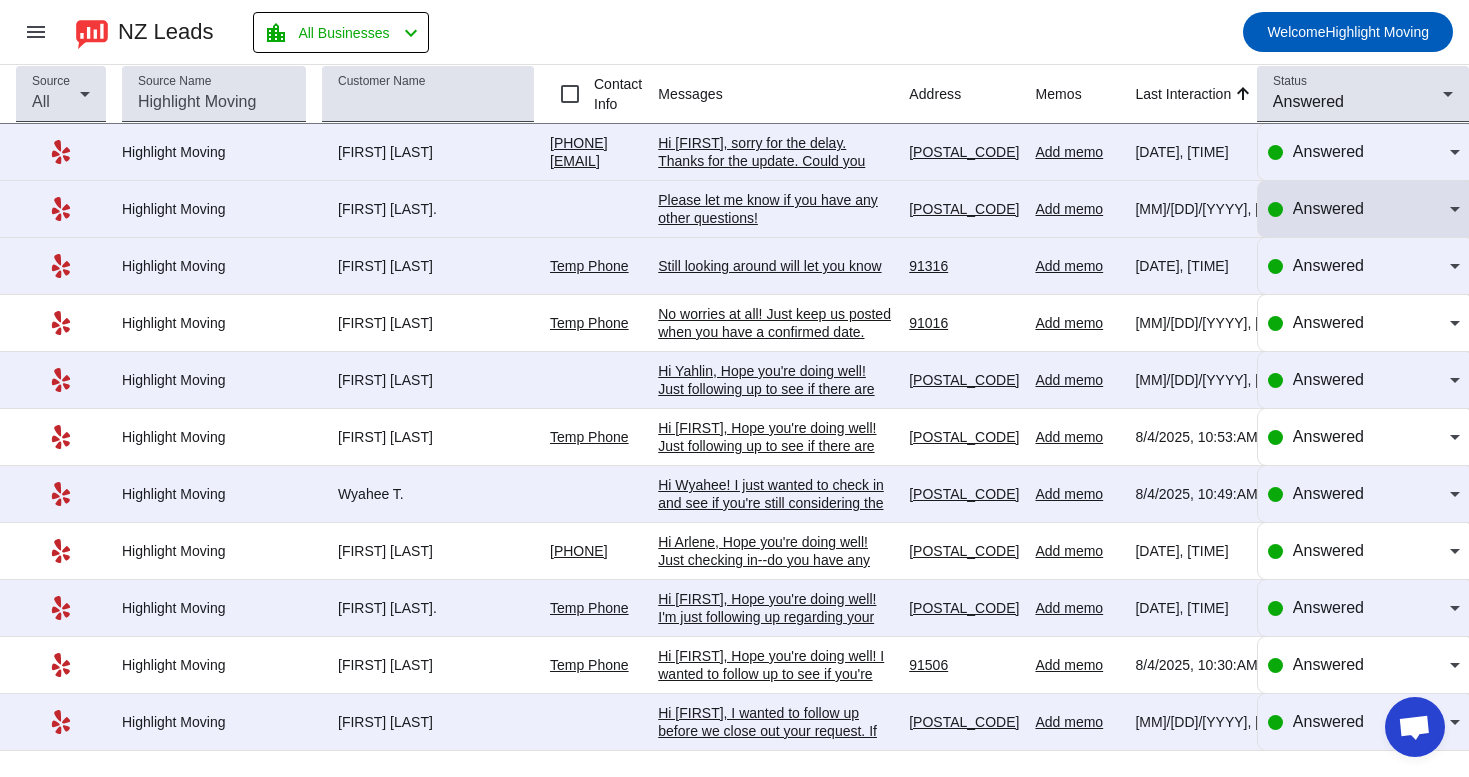 click on "Answered" at bounding box center [1371, 209] 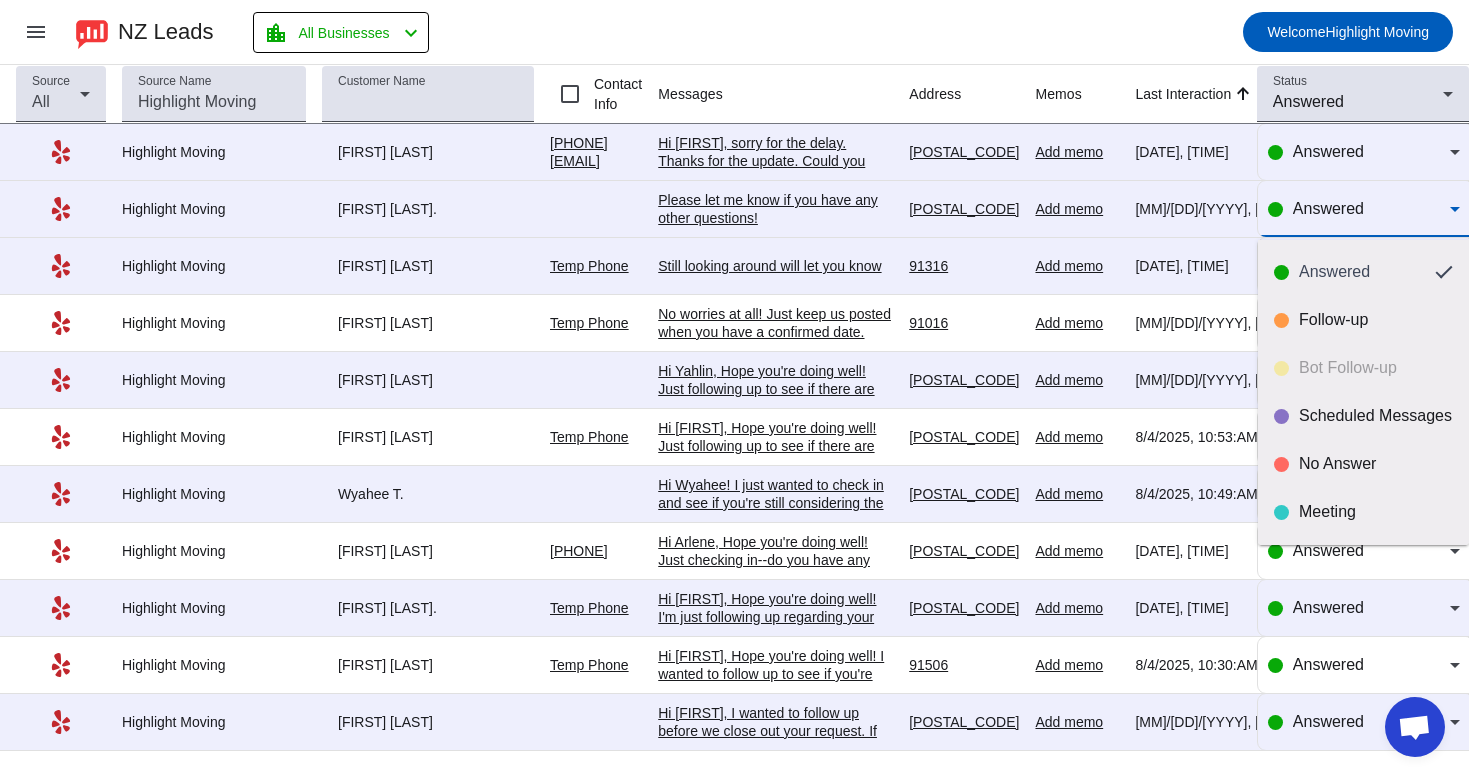 click at bounding box center [734, 388] 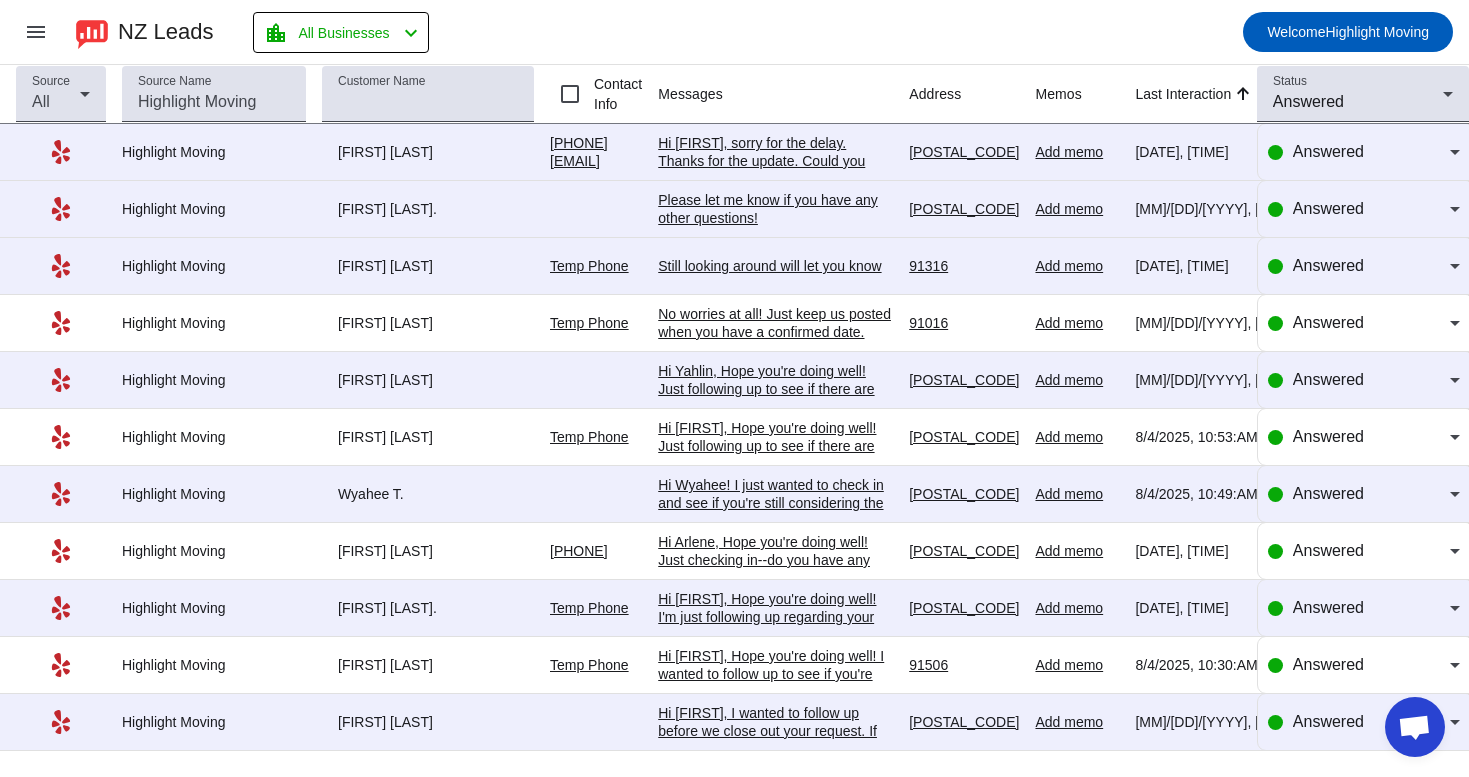 click on "Please let me know if you have any other questions!" 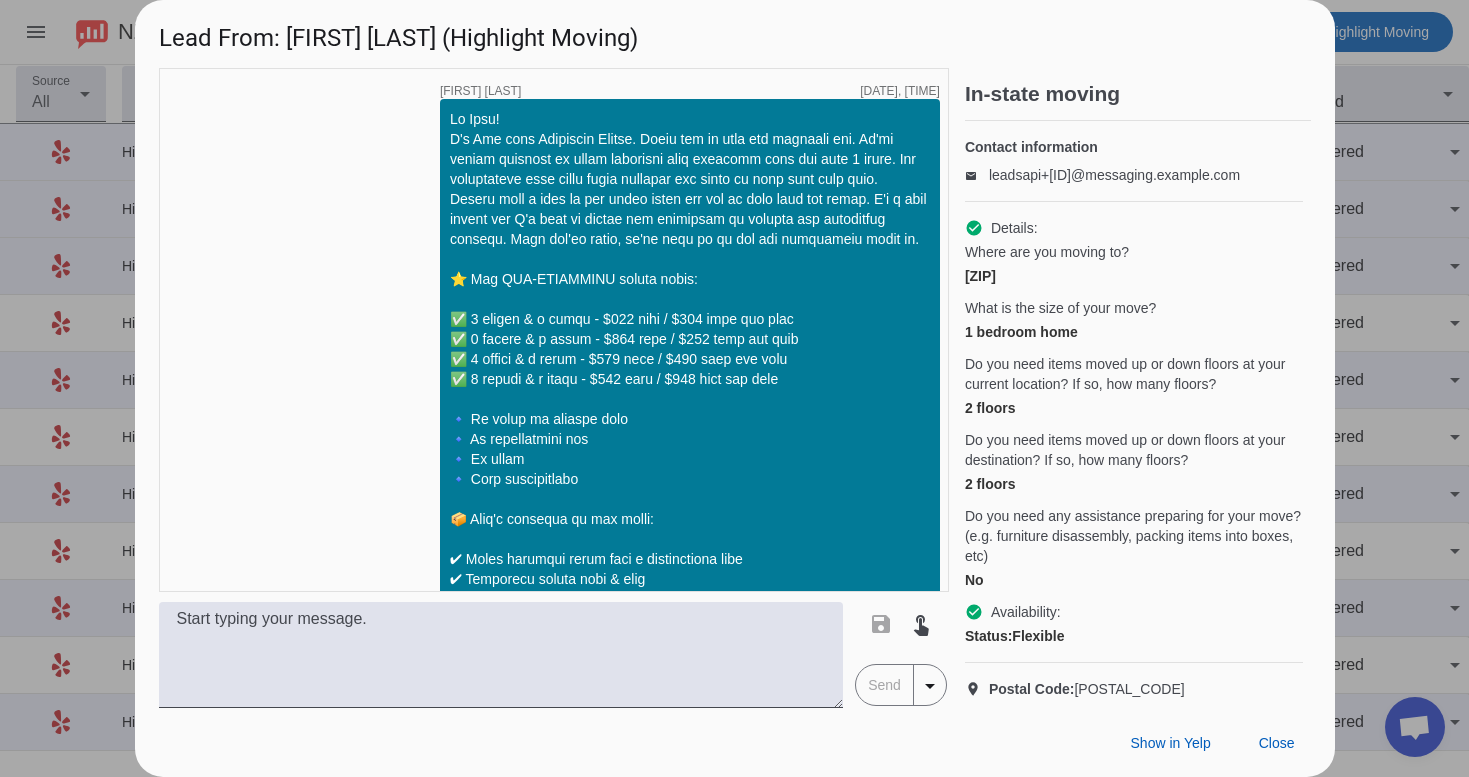scroll, scrollTop: 3816, scrollLeft: 0, axis: vertical 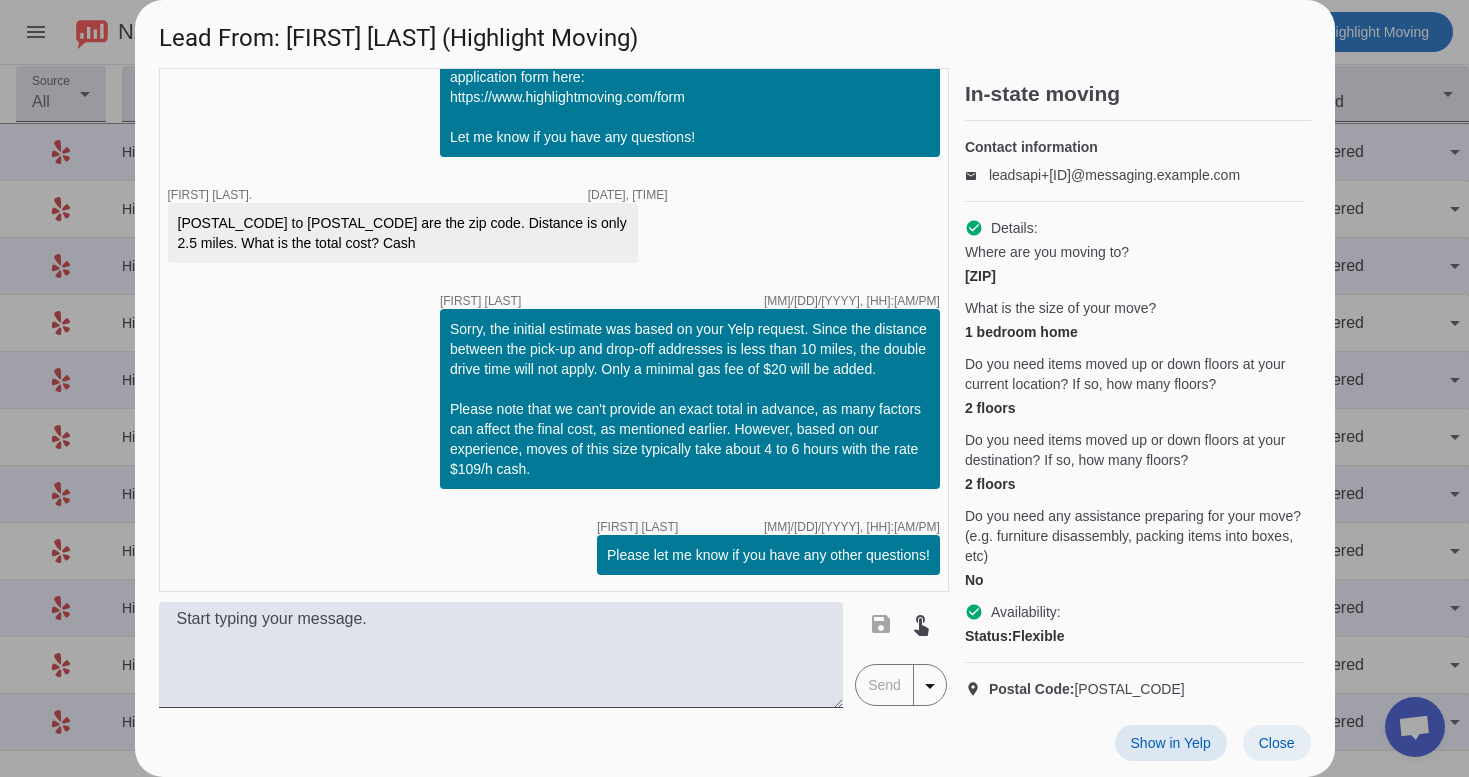 click at bounding box center (1277, 743) 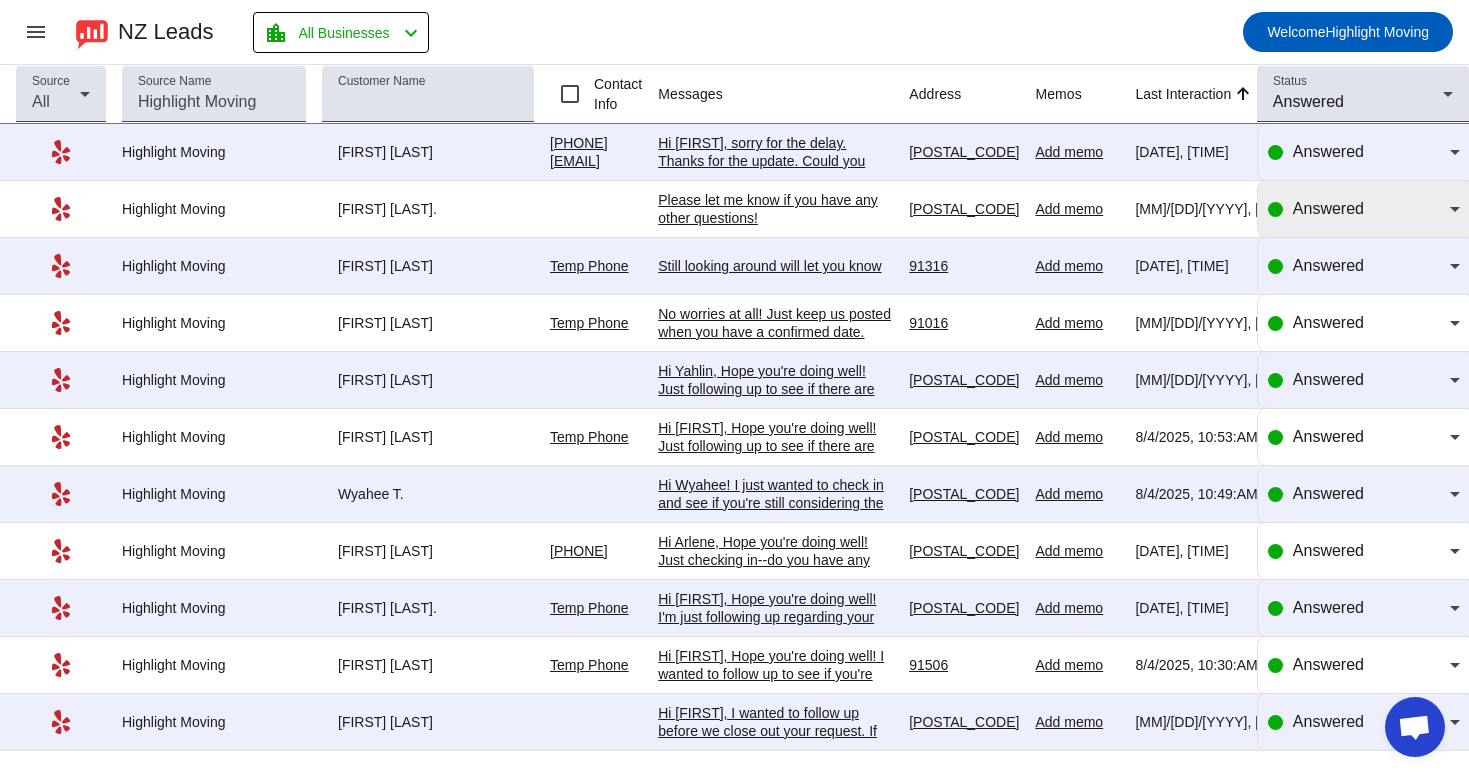 click on "Answered" at bounding box center [1371, 209] 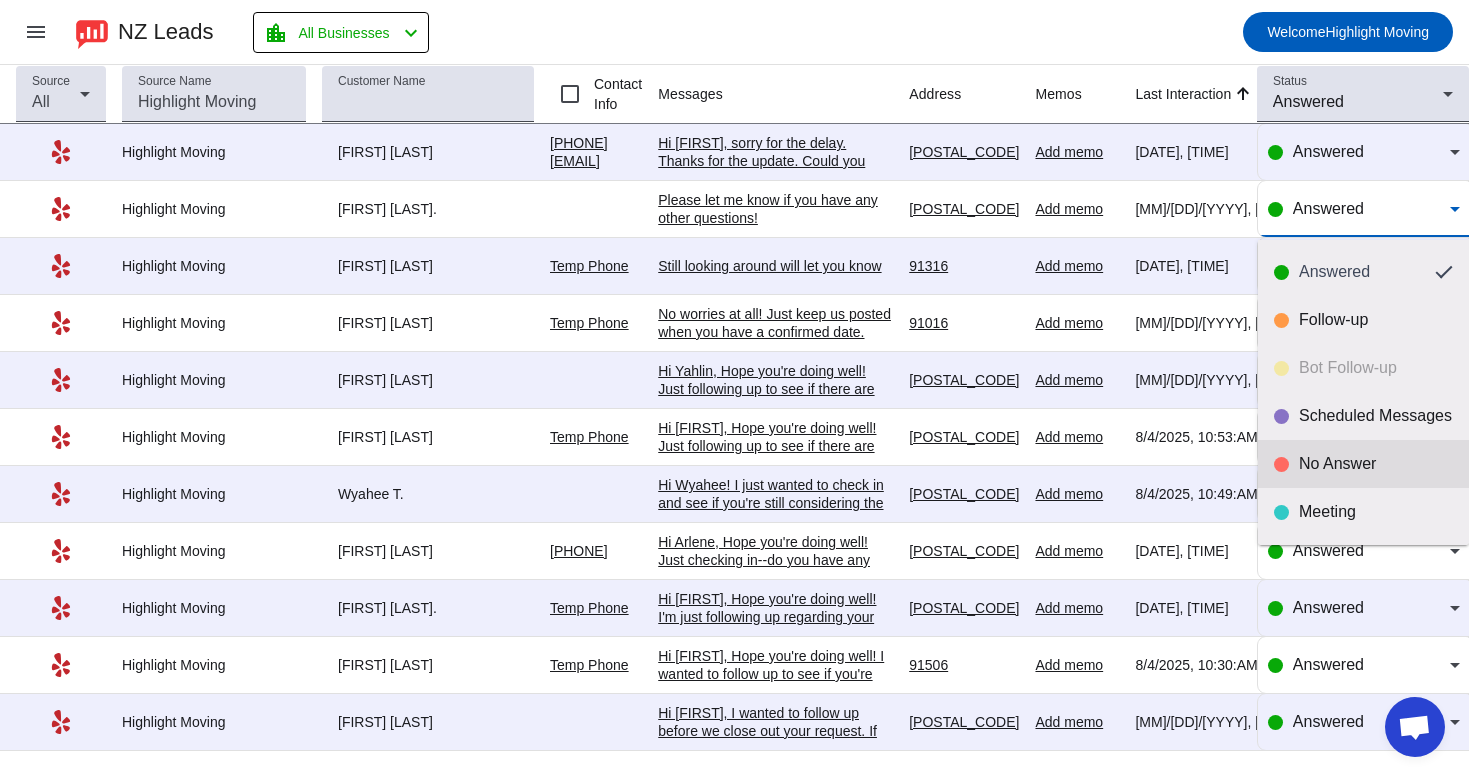 click on "No Answer" at bounding box center [1363, 464] 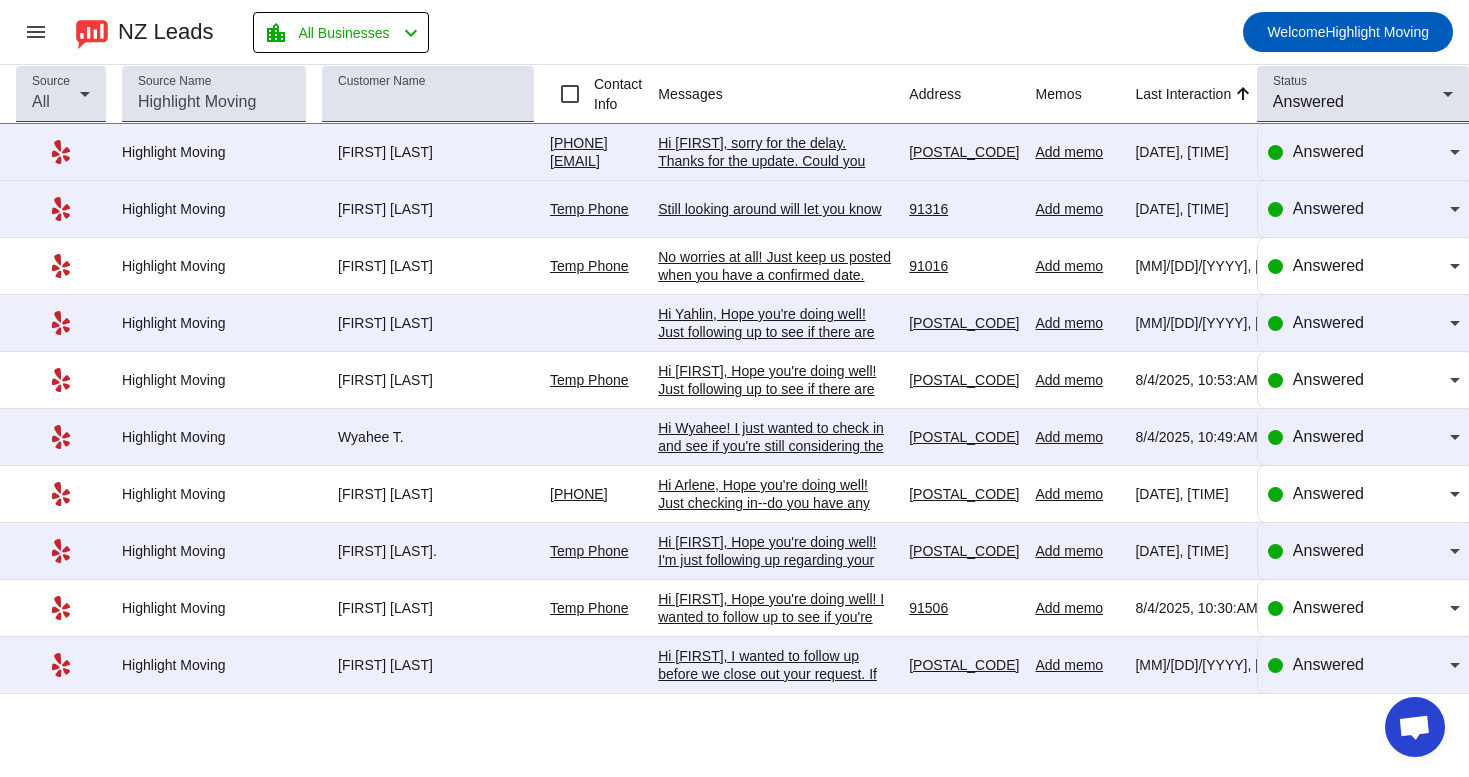 click on "Hi Paul,
I wanted to follow up before we close out your request. If you're still considering your move, let me know! We'd be happy to work with your budget and schedule to make the process as smooth as possible.
If you've already hired another company, no problem, just let me know. If you're still interested, feel free to call or text me at (323) 739-8177 with any questions.
You can also fill out our quick form here: https://highlightmoving.com/form
Looking forward to your response!" 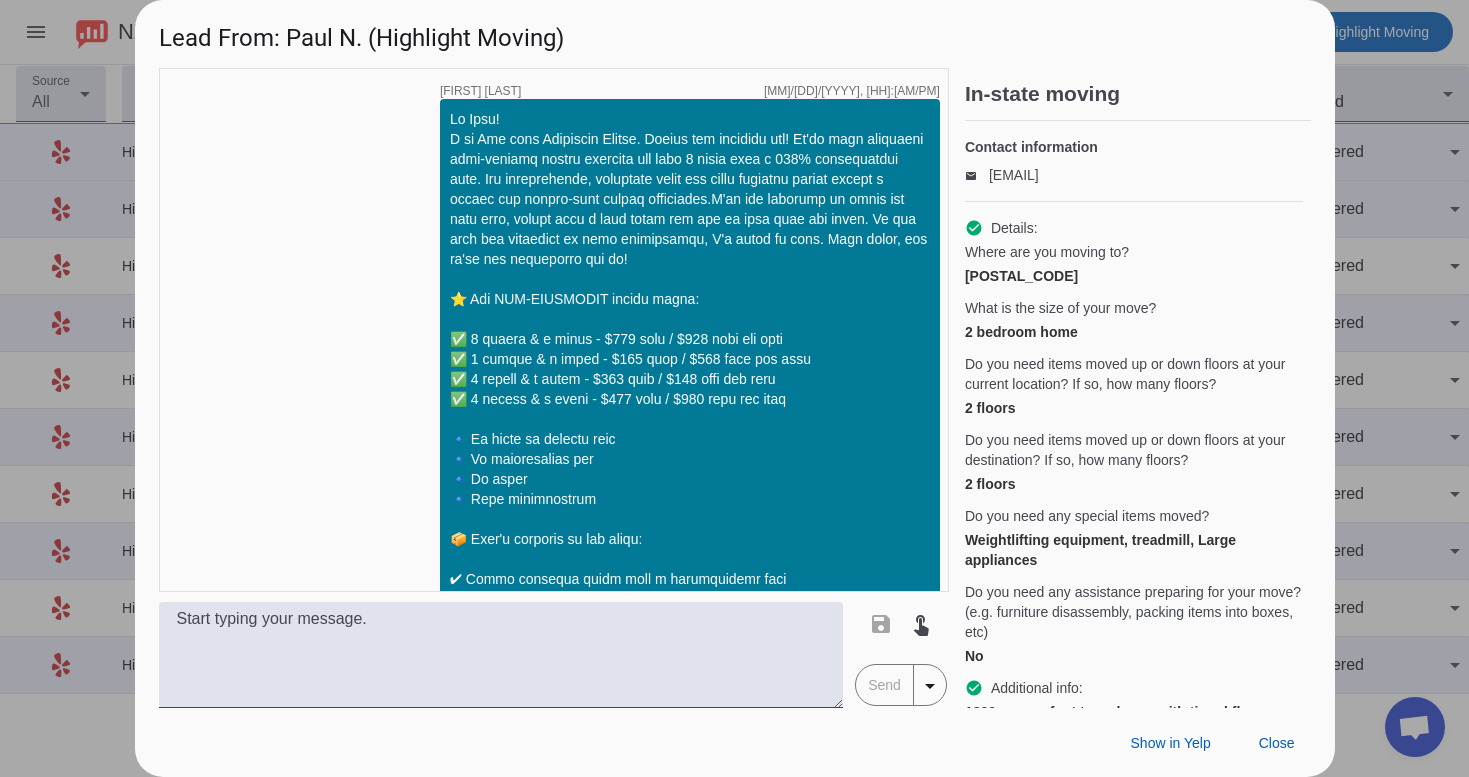 scroll, scrollTop: 3218, scrollLeft: 0, axis: vertical 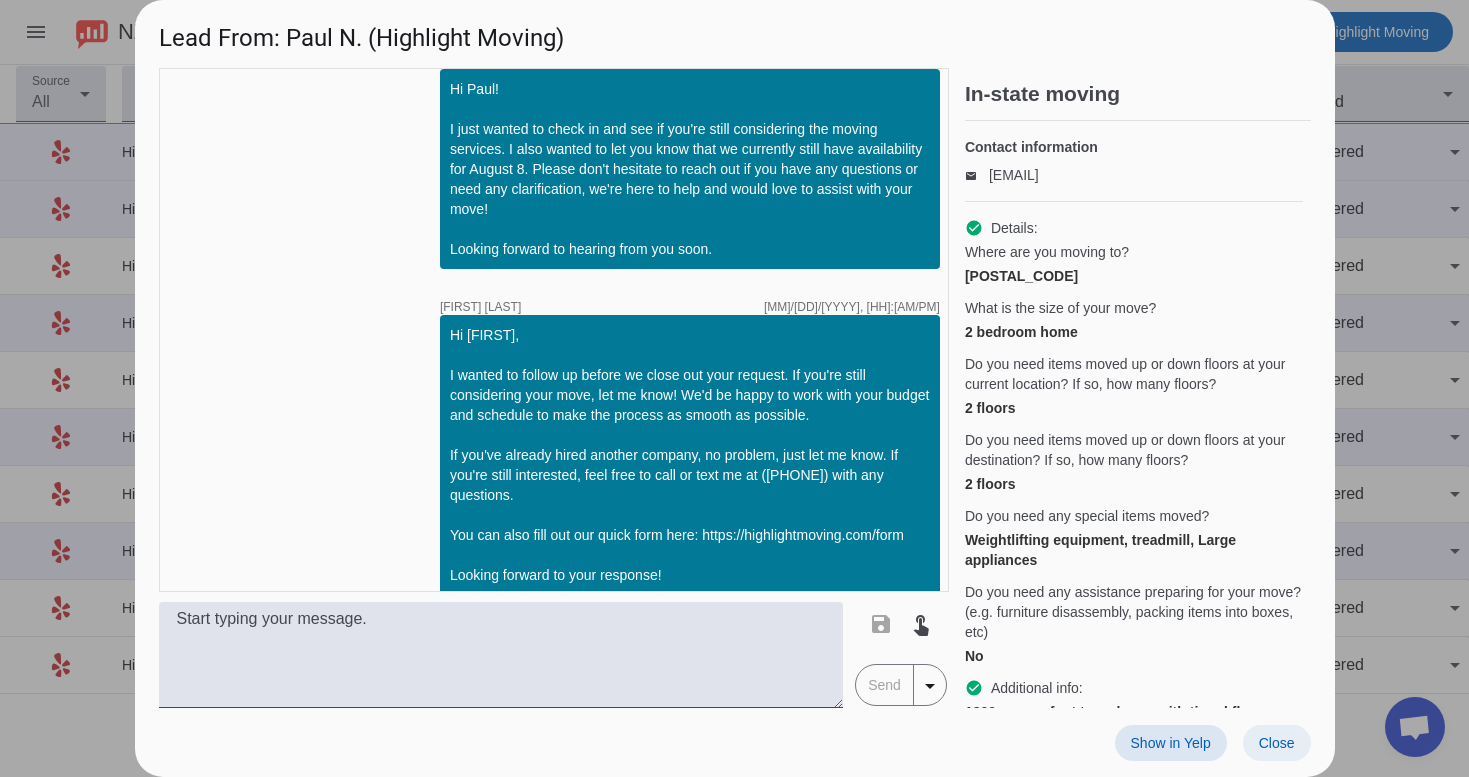 click on "Close" at bounding box center [1277, 743] 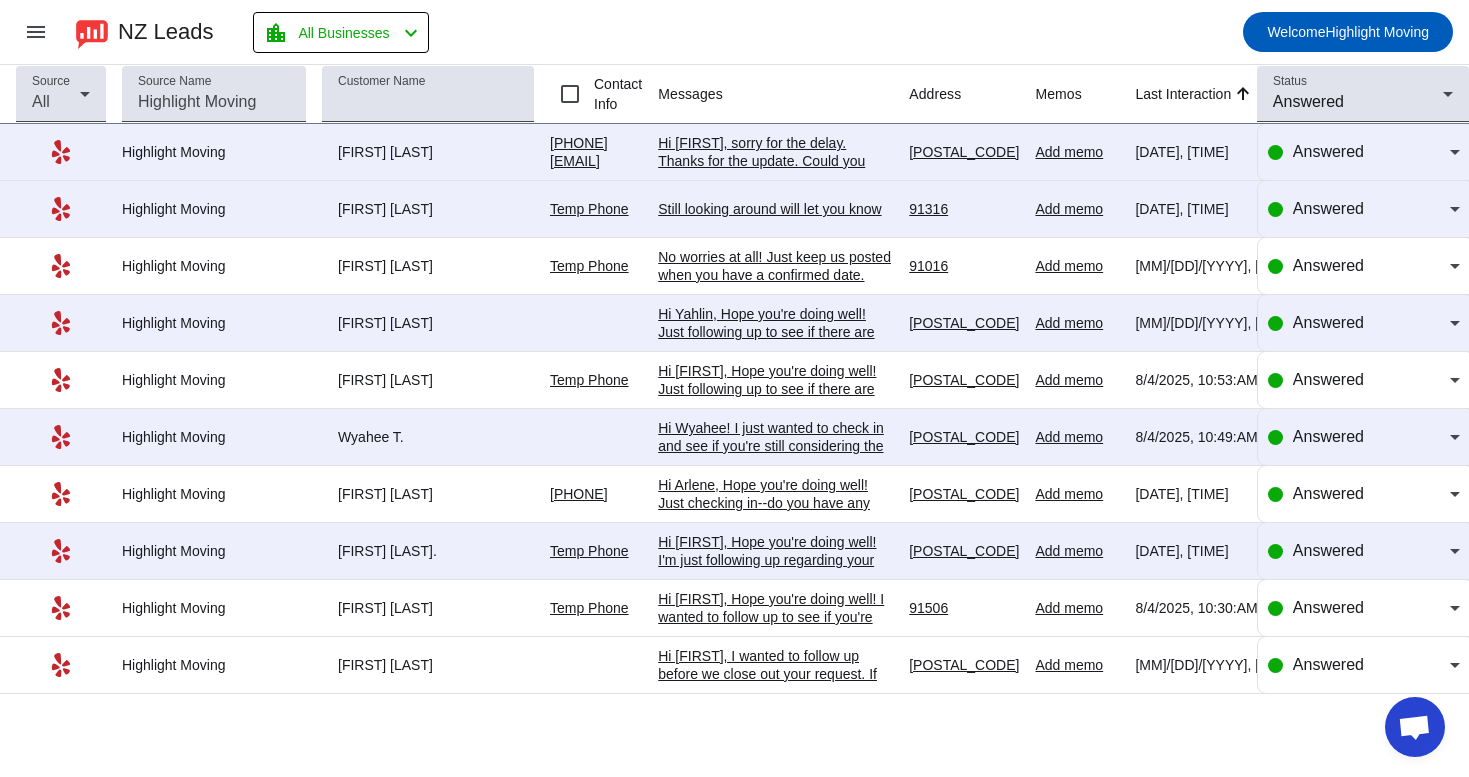click on "Hi Paul,
I wanted to follow up before we close out your request. If you're still considering your move, let me know! We'd be happy to work with your budget and schedule to make the process as smooth as possible.
If you've already hired another company, no problem, just let me know. If you're still interested, feel free to call or text me at (323) 739-8177 with any questions.
You can also fill out our quick form here: https://highlightmoving.com/form
Looking forward to your response!" 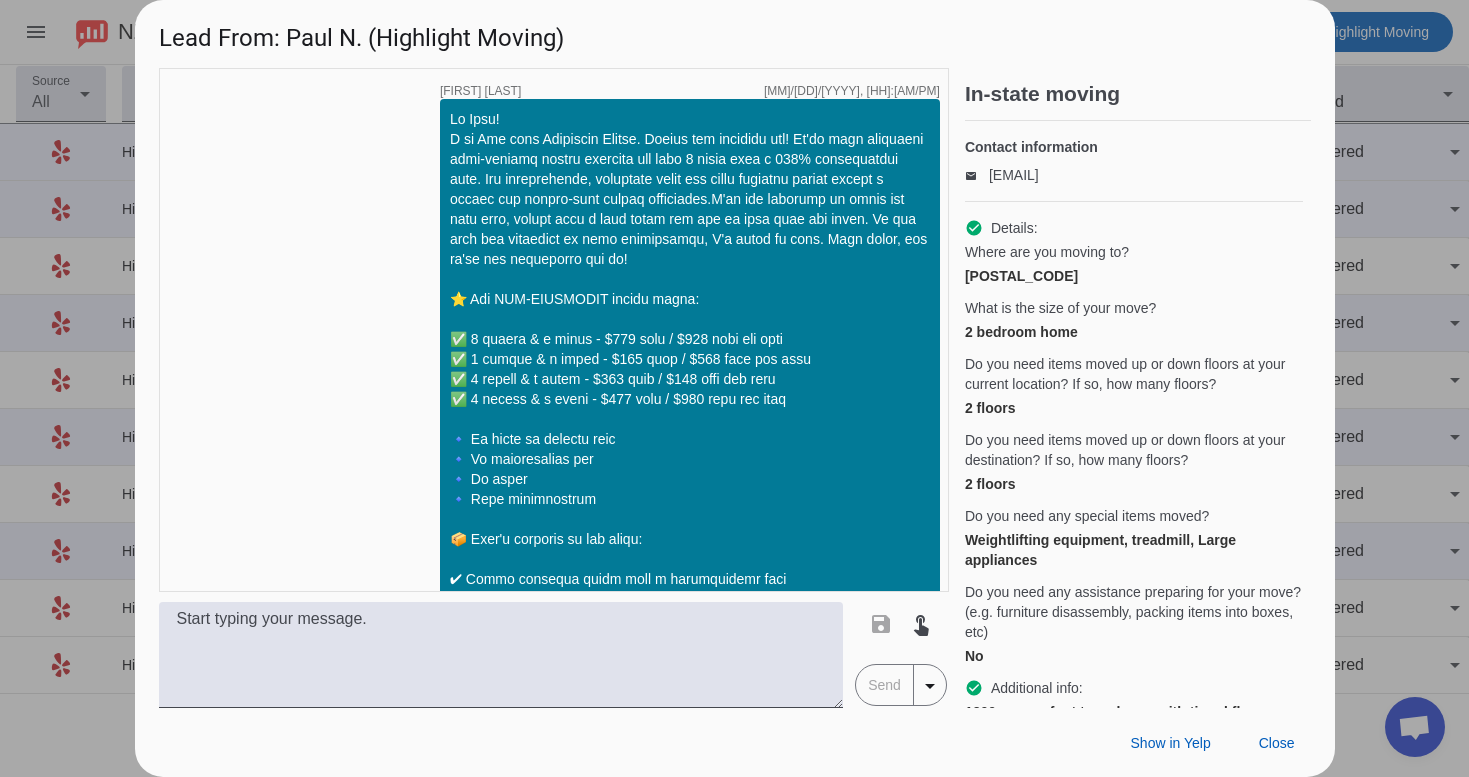 scroll, scrollTop: 3218, scrollLeft: 0, axis: vertical 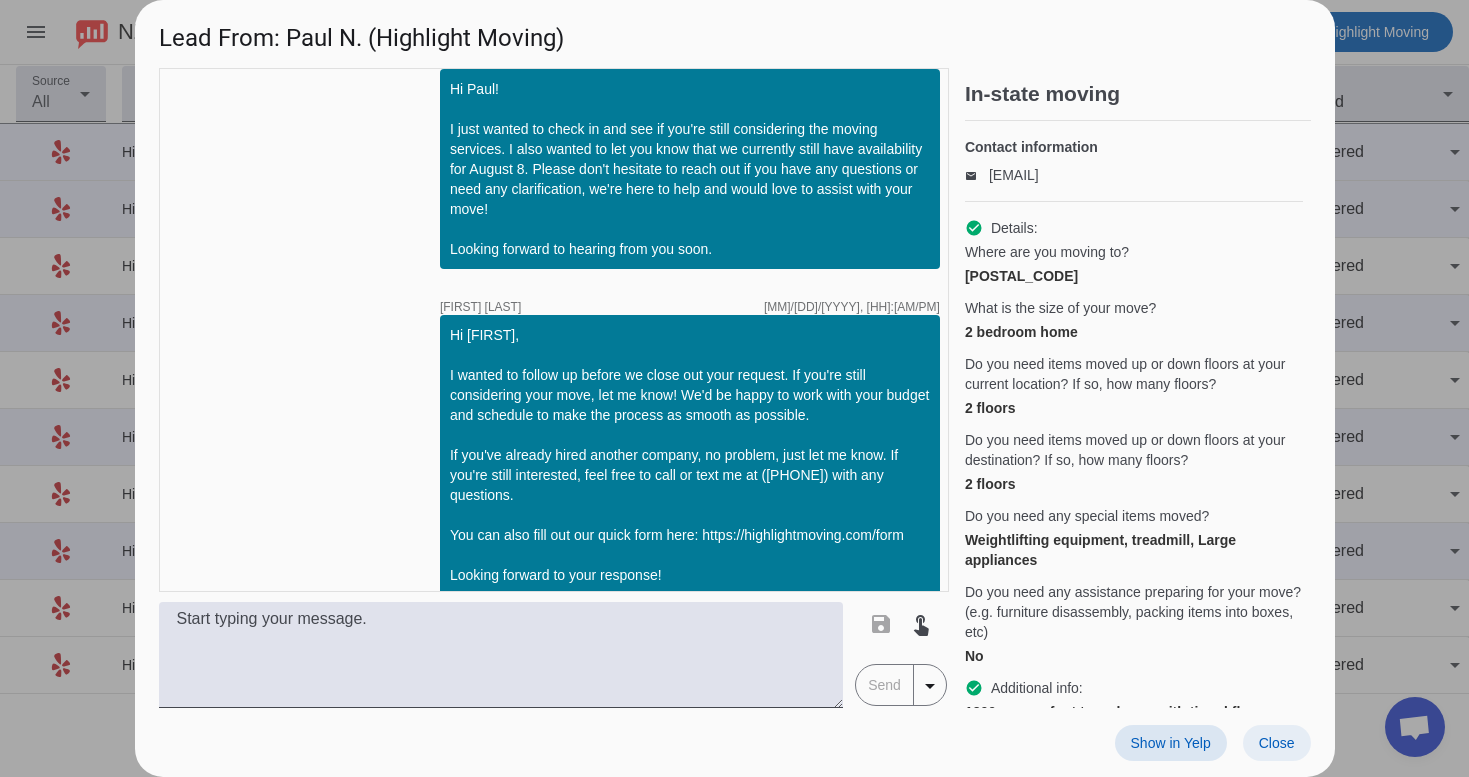 click on "Close" at bounding box center [1277, 743] 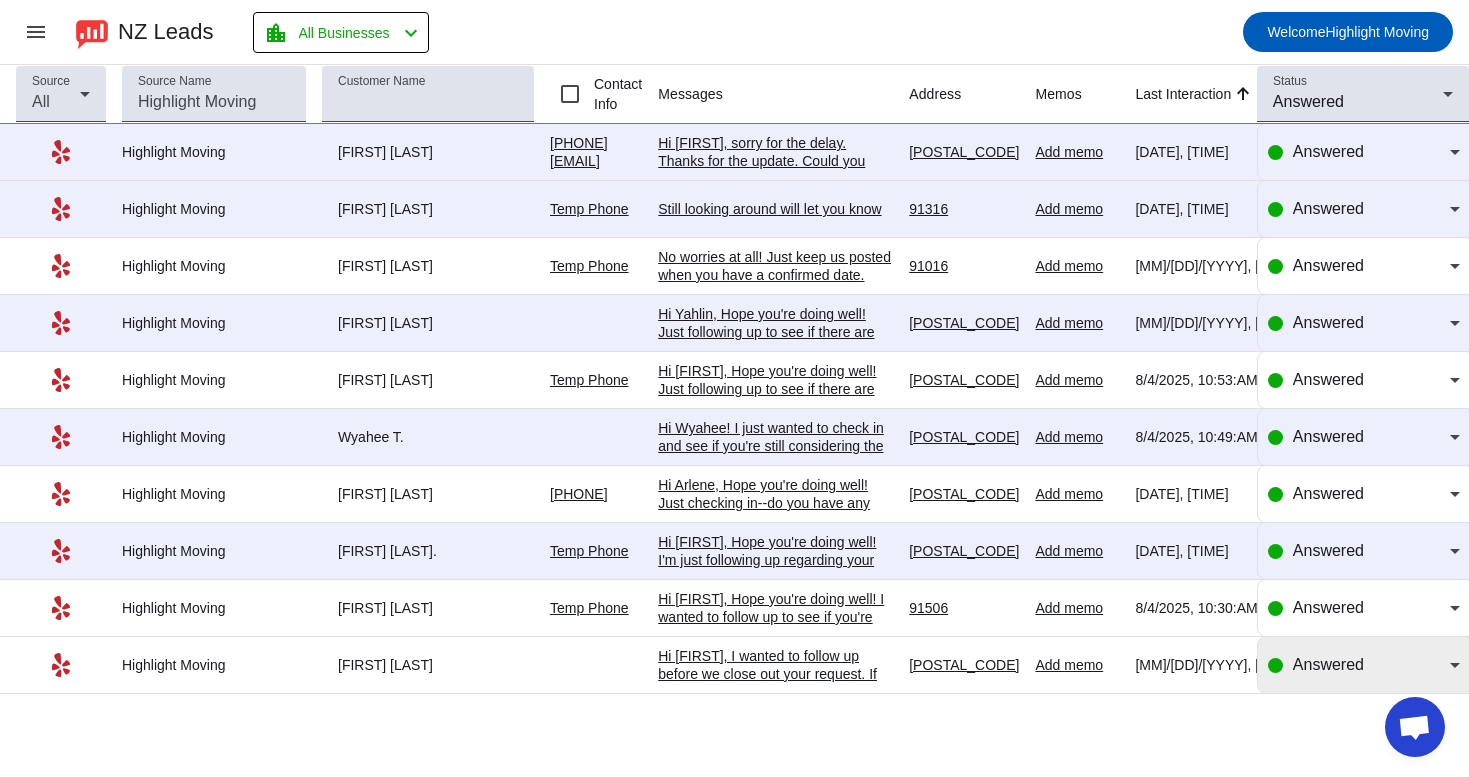 click 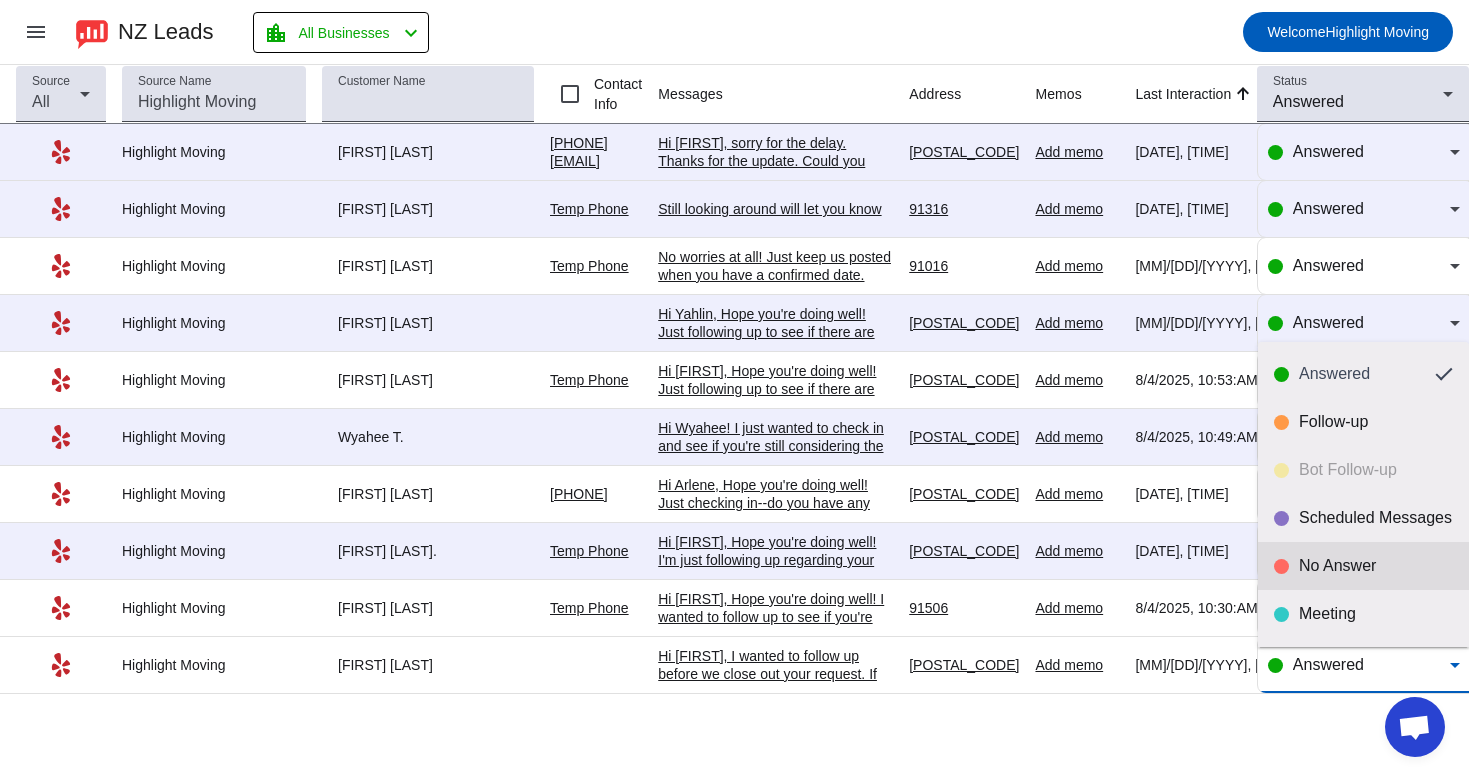 click on "No Answer" at bounding box center [1376, 566] 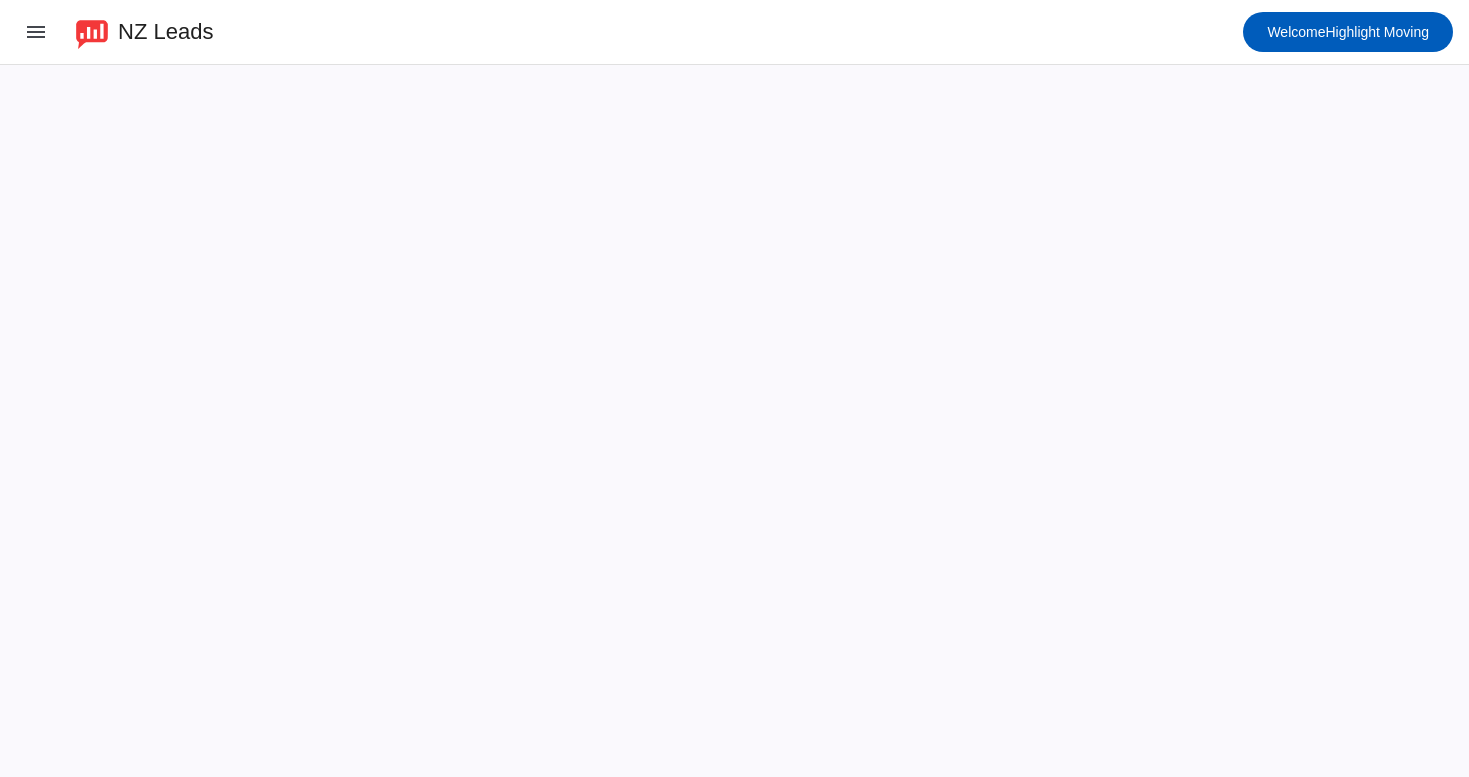 scroll, scrollTop: 0, scrollLeft: 0, axis: both 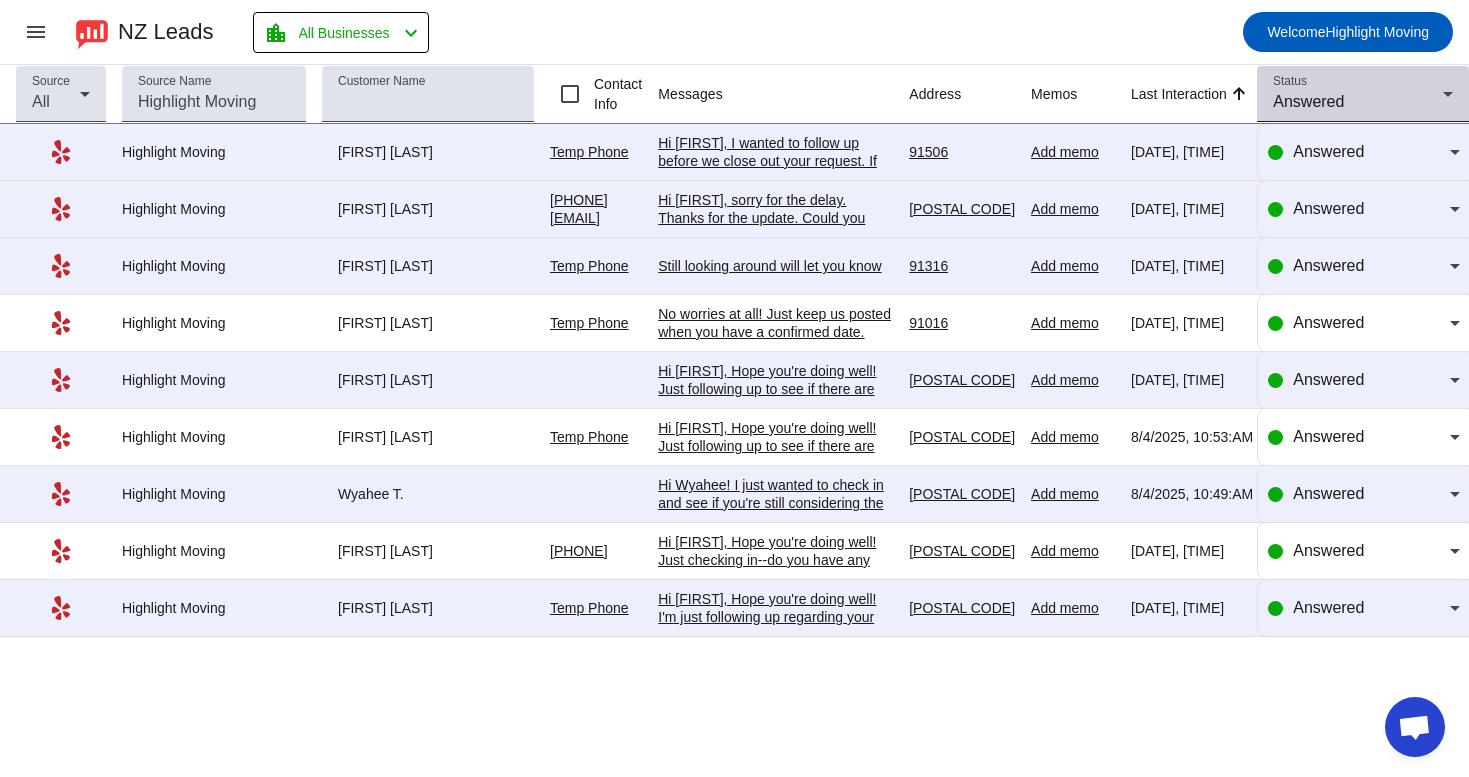 click on "Answered" at bounding box center [1358, 102] 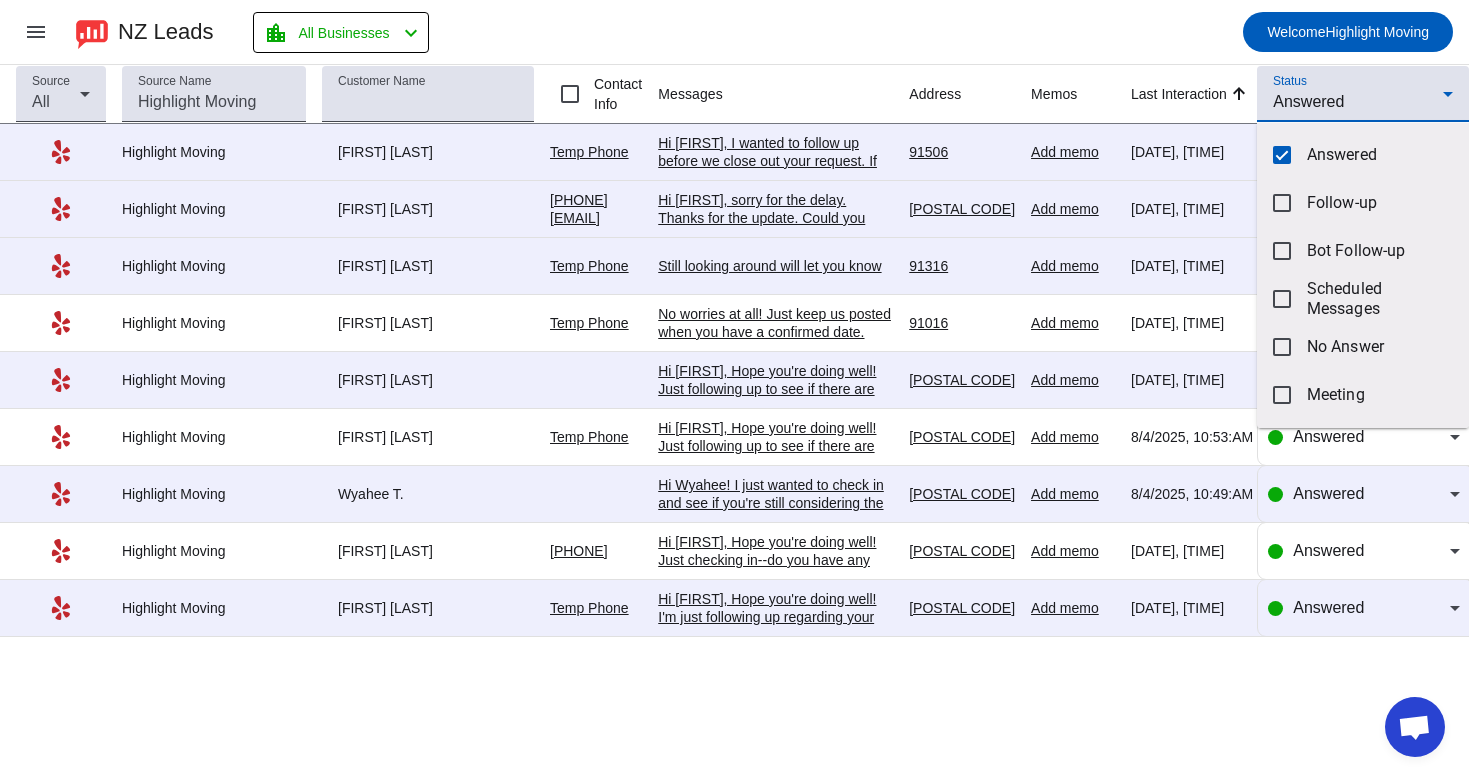 click at bounding box center (734, 388) 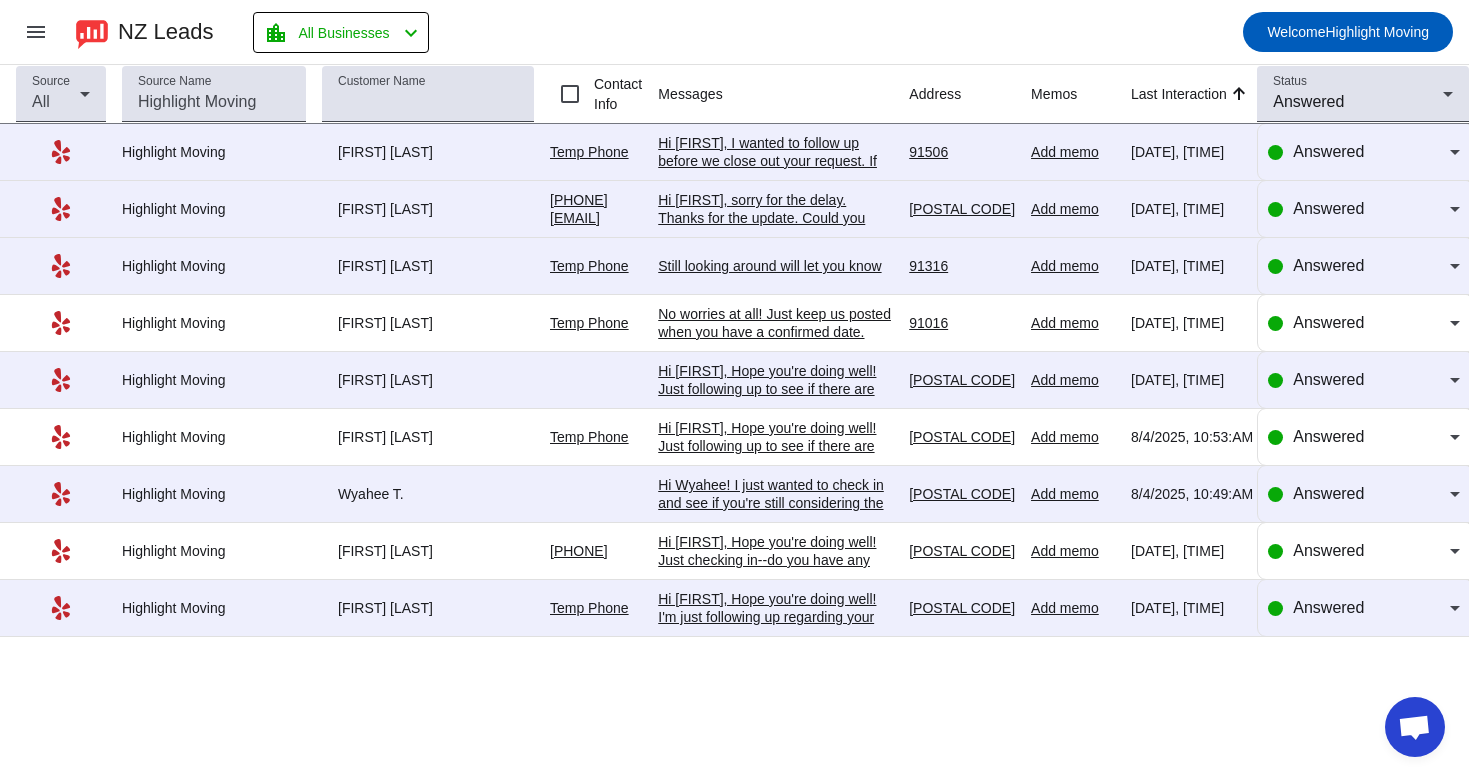 click on "Hi Wyahee!
I just wanted to check in and see if you're still considering the moving services. I also wanted to let you know that we currently still have availability for August 30. Please don't hesitate to reach out if you have any questions or need any clarification, we're here to help and would love to assist with your move!
Looking forward to hearing from you soon." 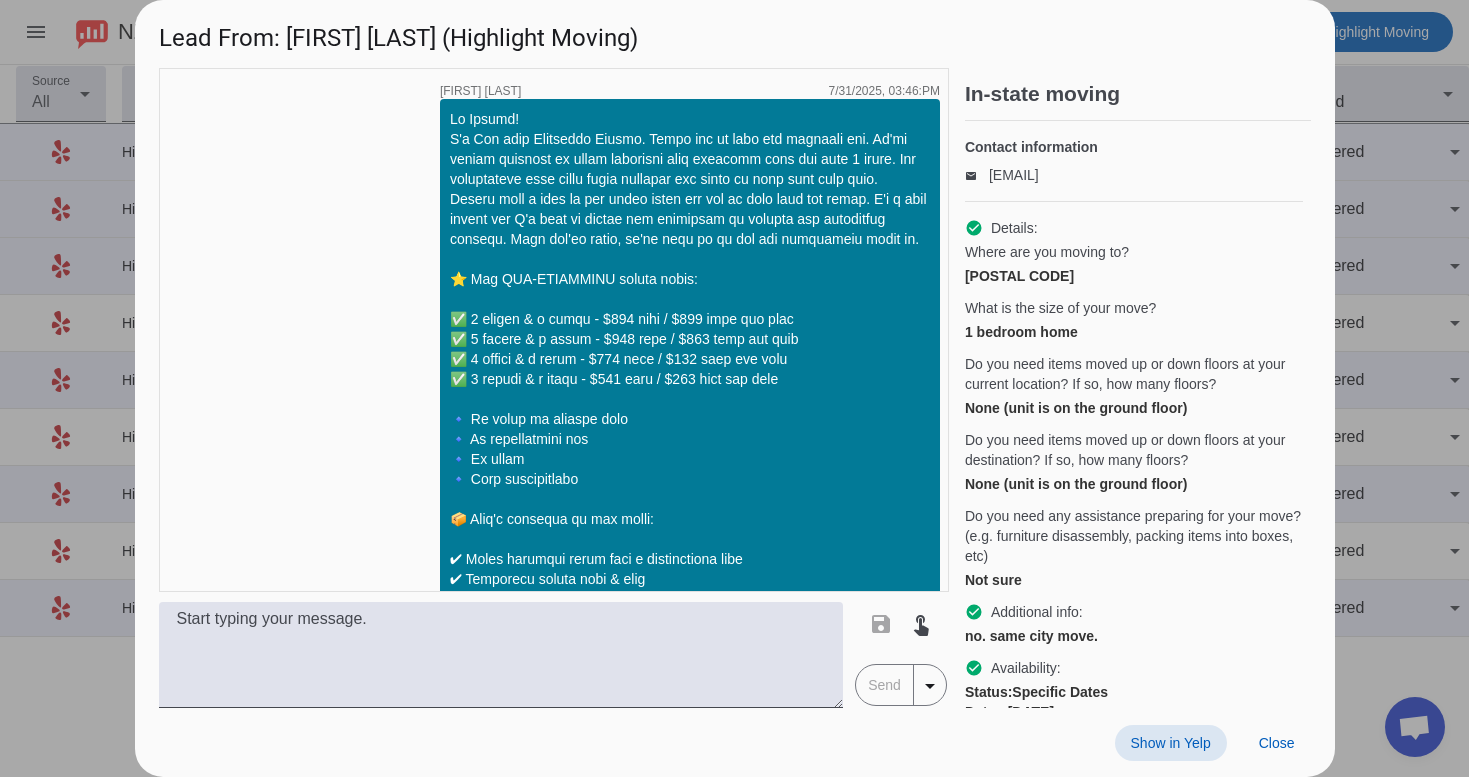 scroll, scrollTop: 0, scrollLeft: 0, axis: both 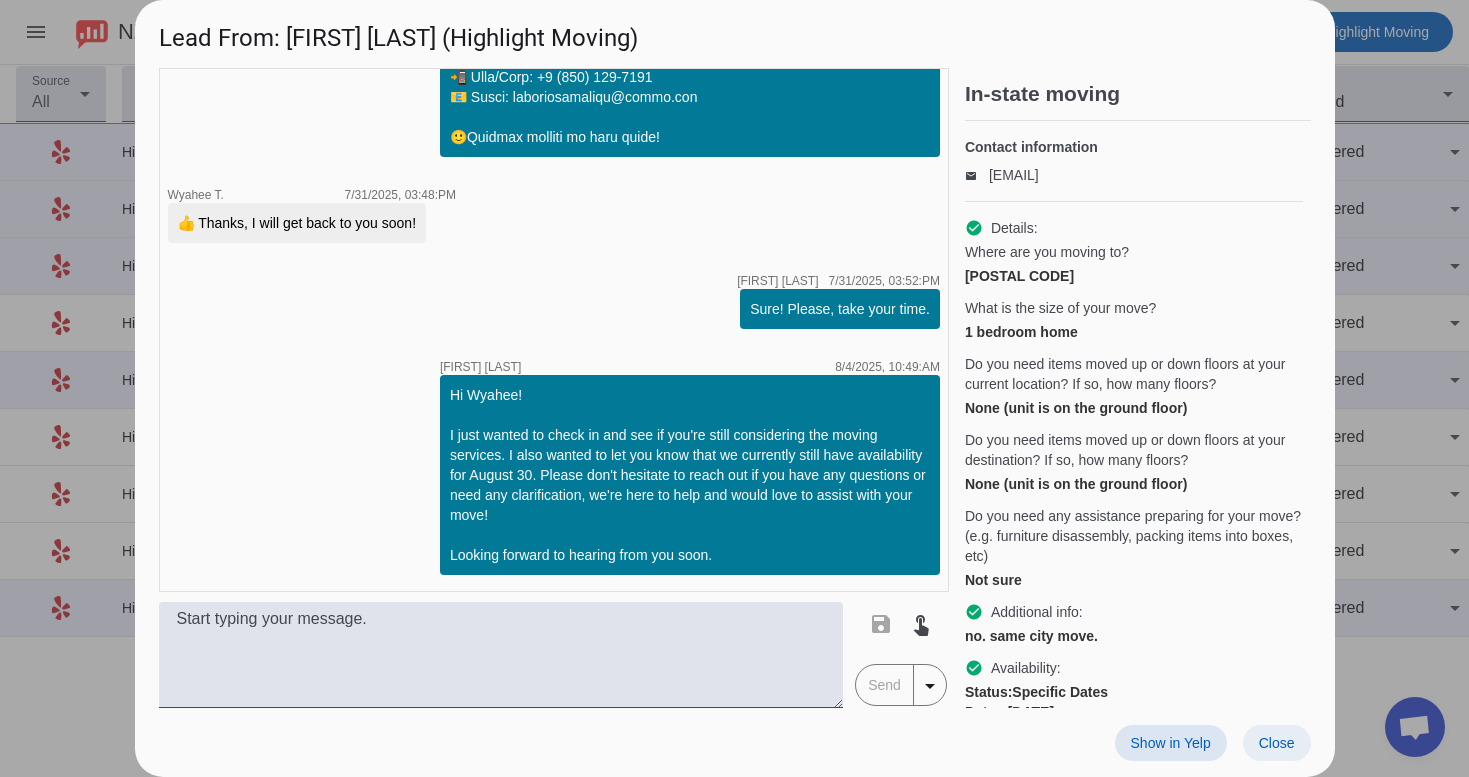 click on "Close" at bounding box center (1277, 743) 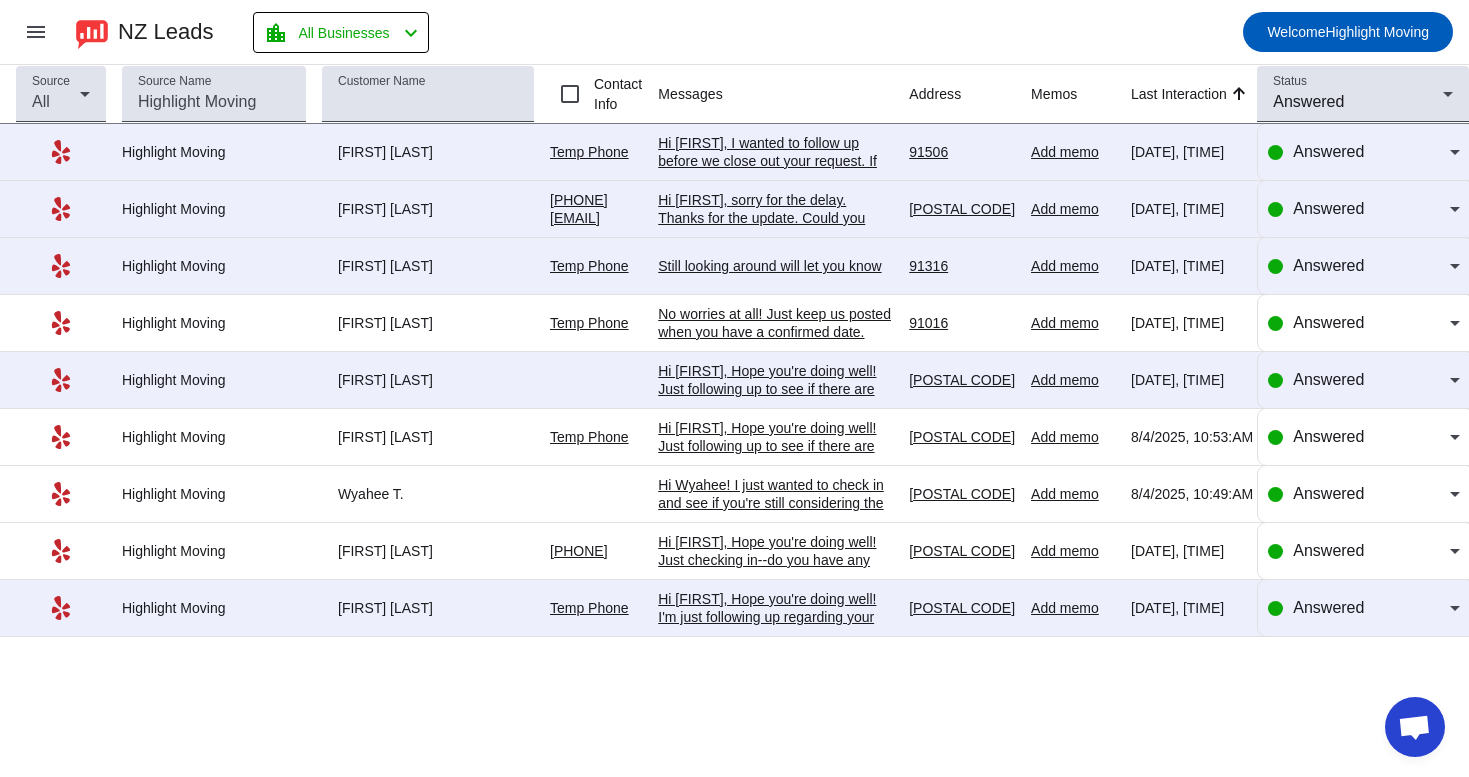 click on "Hi [FIRST],
Hope you're doing well! Just checking in--do you have any updates regarding your upcoming move? We haven't heard back from you yet and wanted to make sure everything's on track.
Feel free to reach out if you have any questions or need assistance." 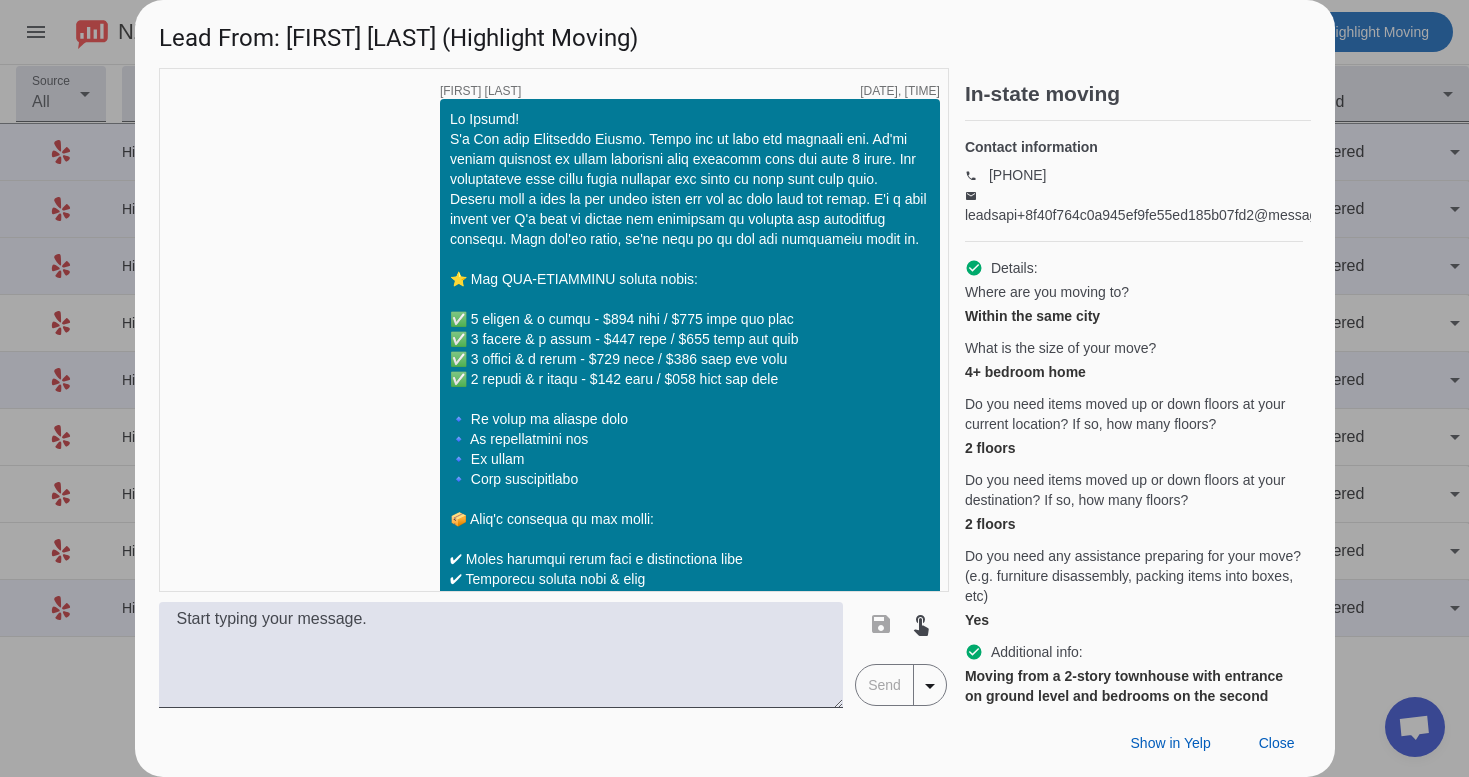 scroll, scrollTop: 1740, scrollLeft: 0, axis: vertical 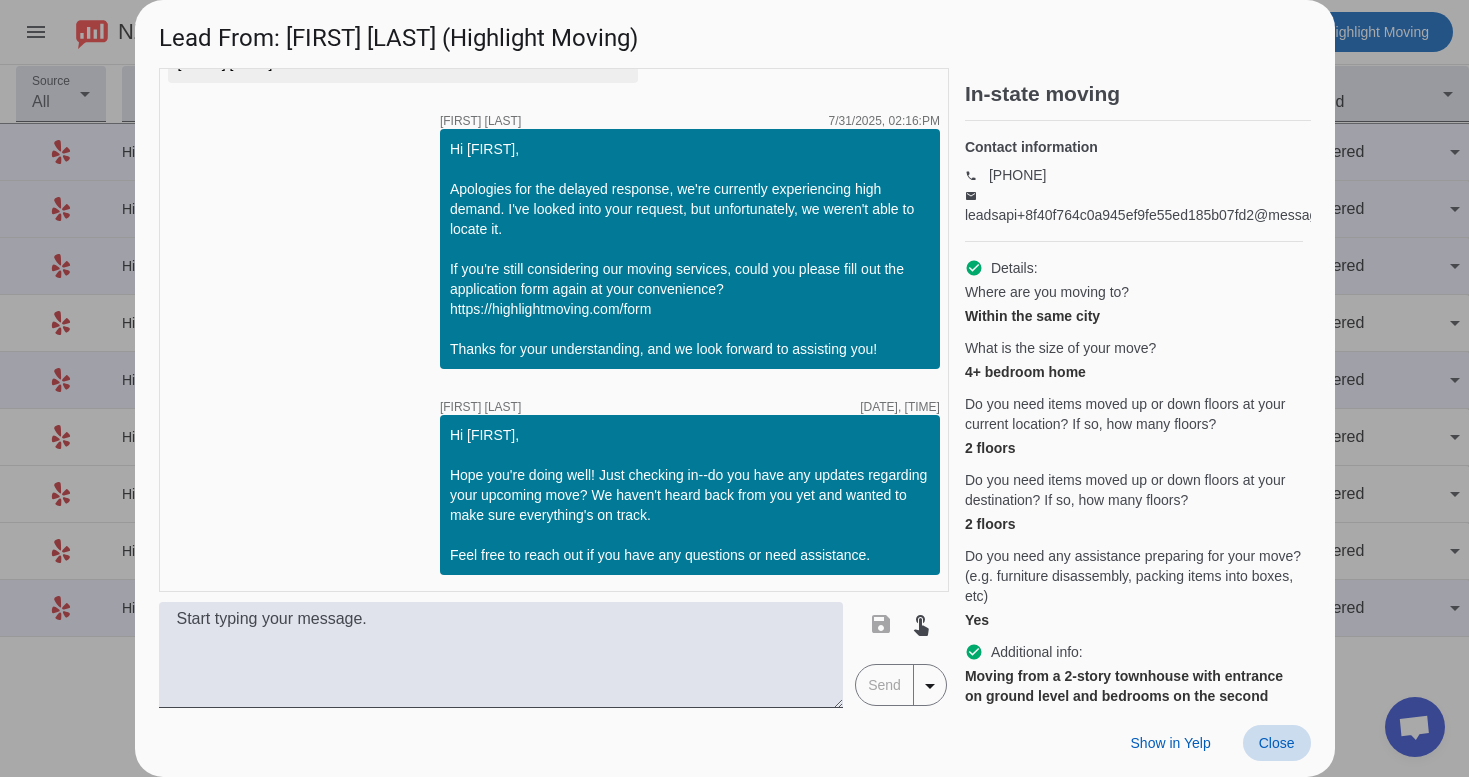 click at bounding box center [1277, 743] 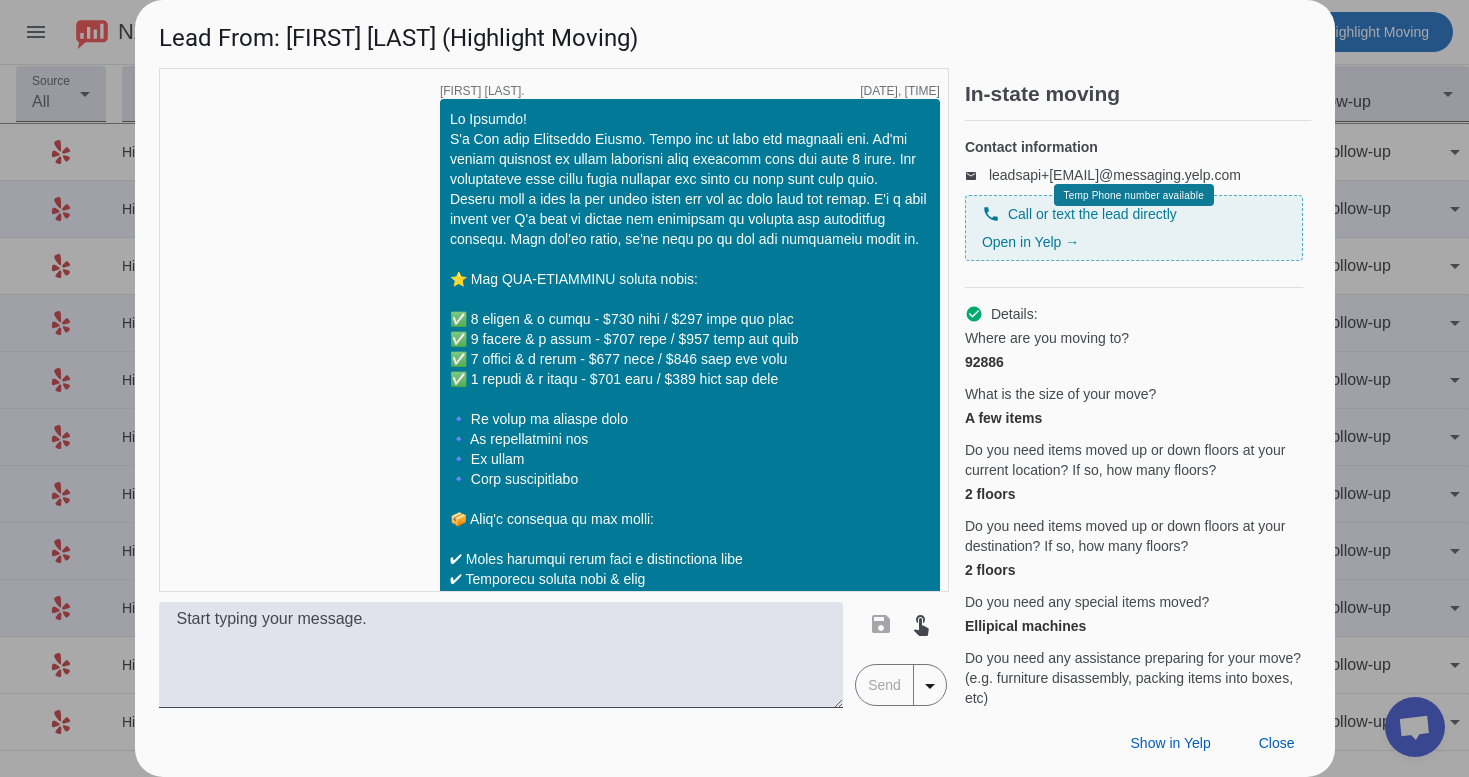 scroll, scrollTop: 0, scrollLeft: 0, axis: both 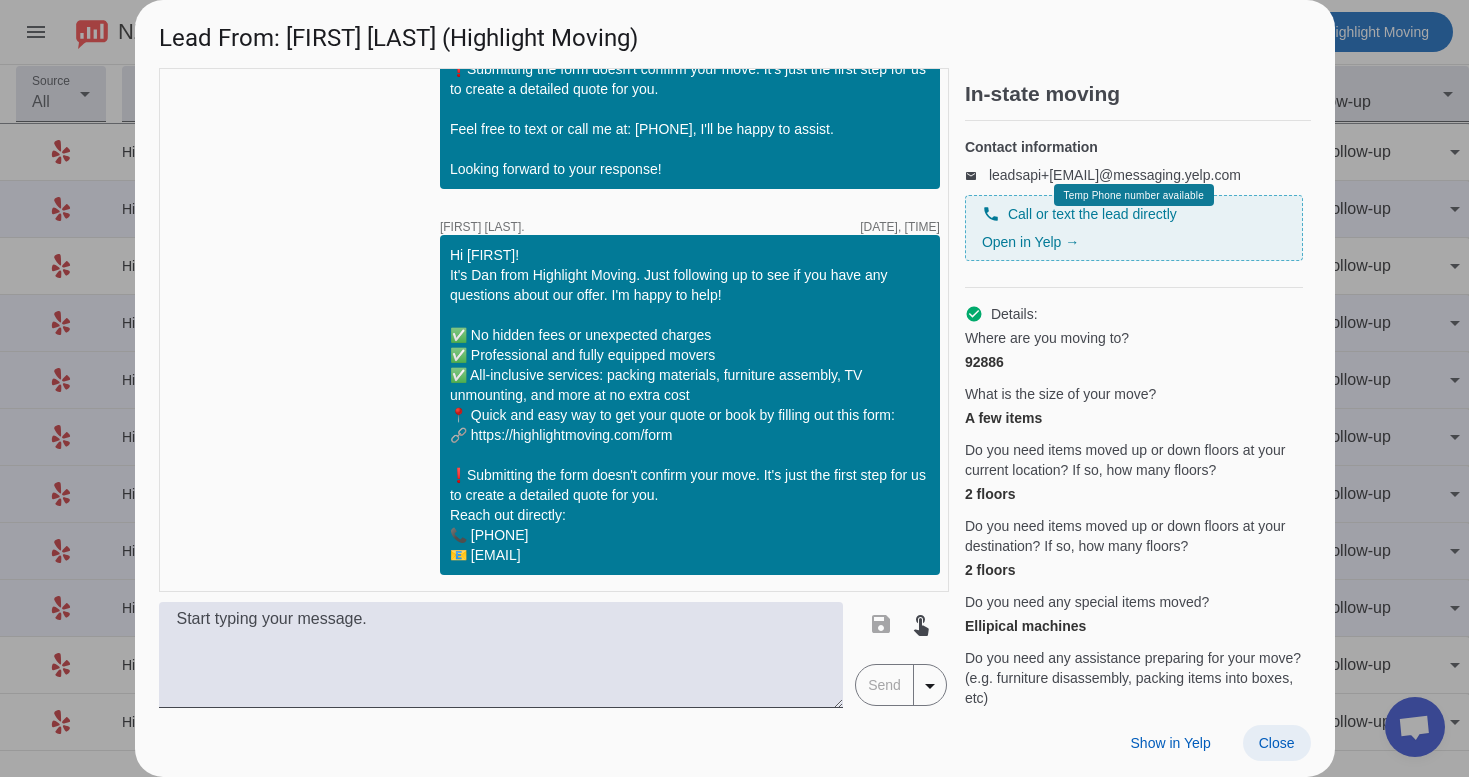 click on "Close" at bounding box center [1277, 743] 